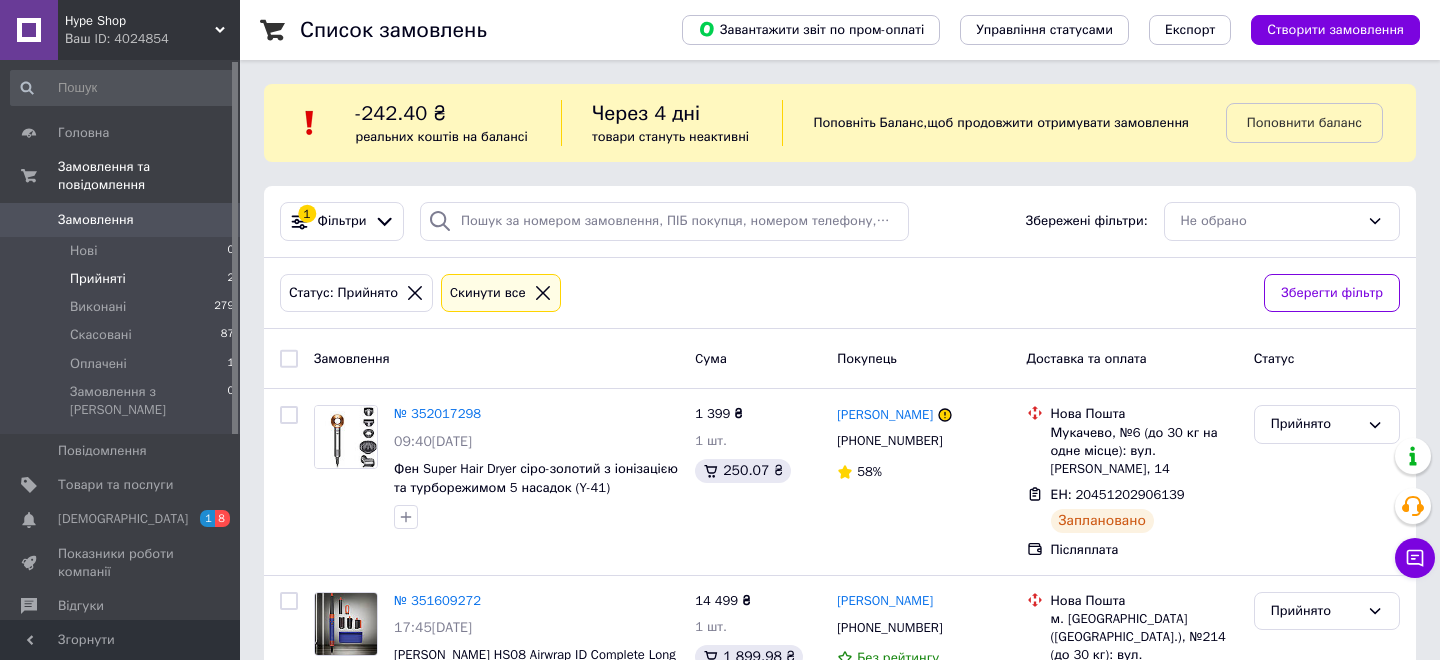 scroll, scrollTop: 143, scrollLeft: 0, axis: vertical 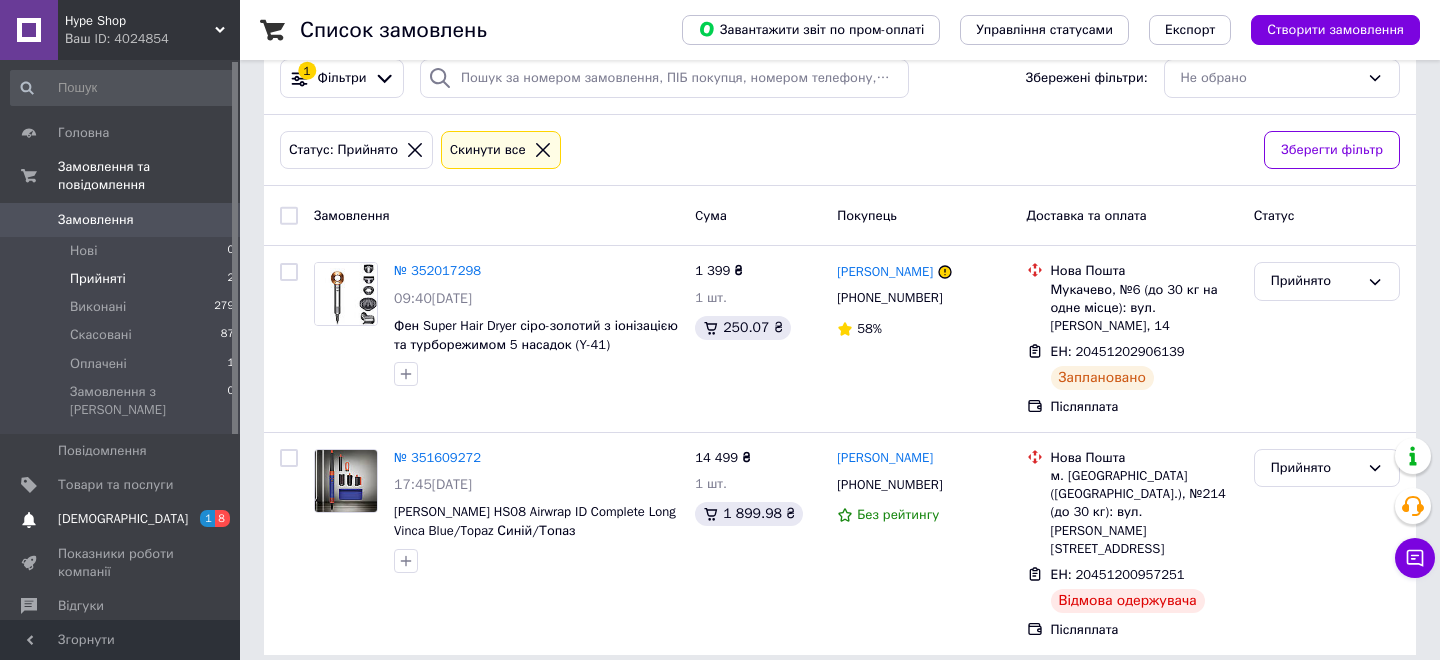 click on "[DEMOGRAPHIC_DATA]" at bounding box center [123, 519] 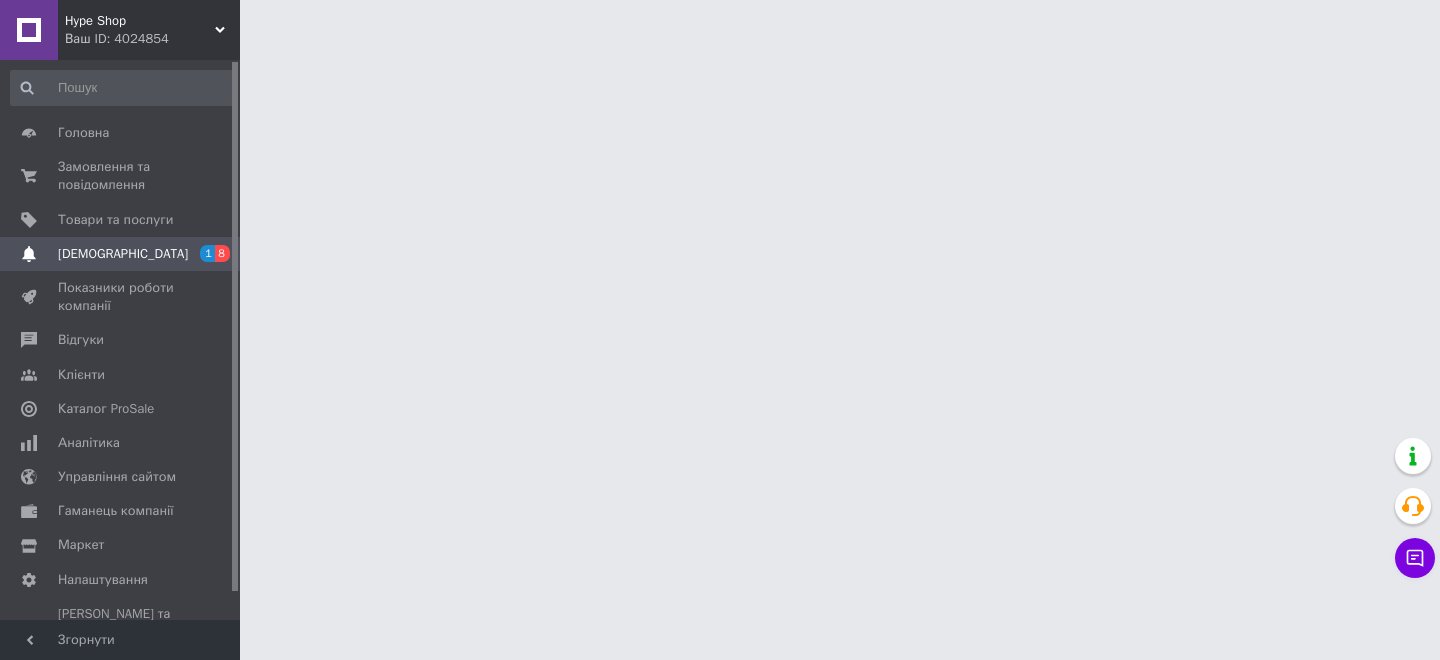 scroll, scrollTop: 0, scrollLeft: 0, axis: both 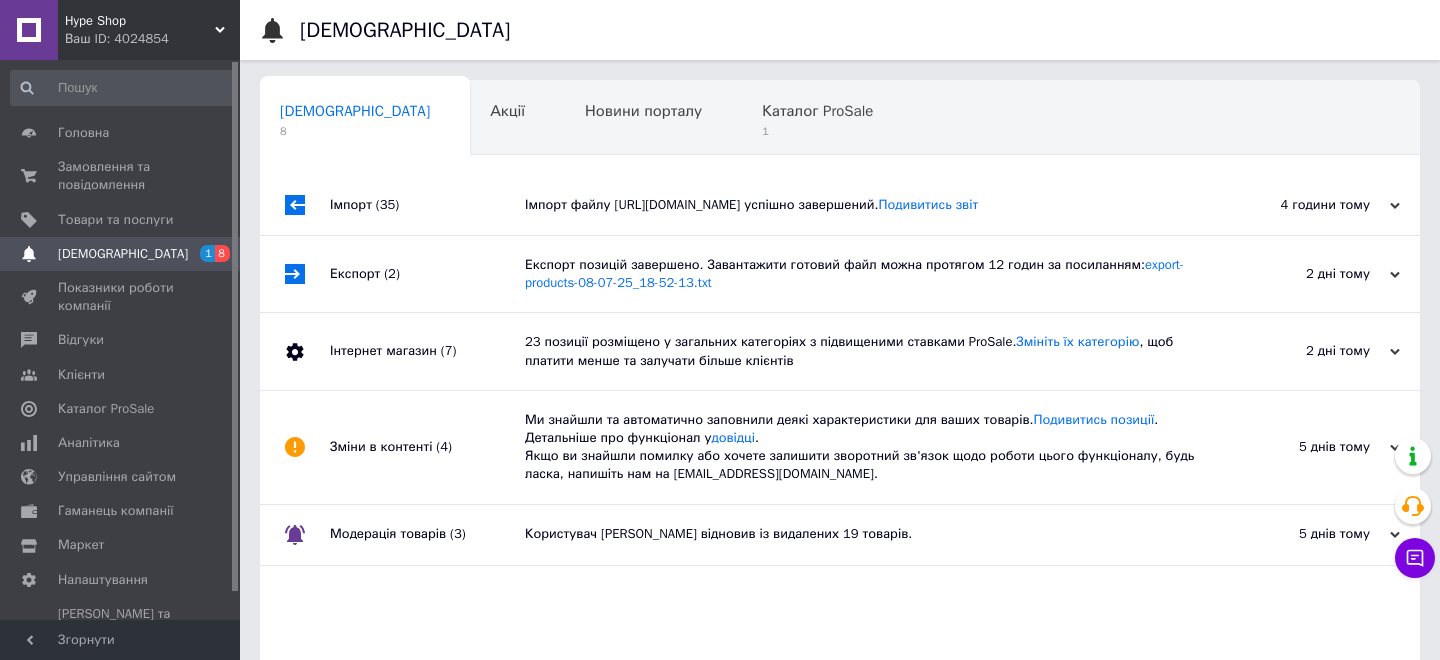 click on "Імпорт   (35)" at bounding box center (427, 205) 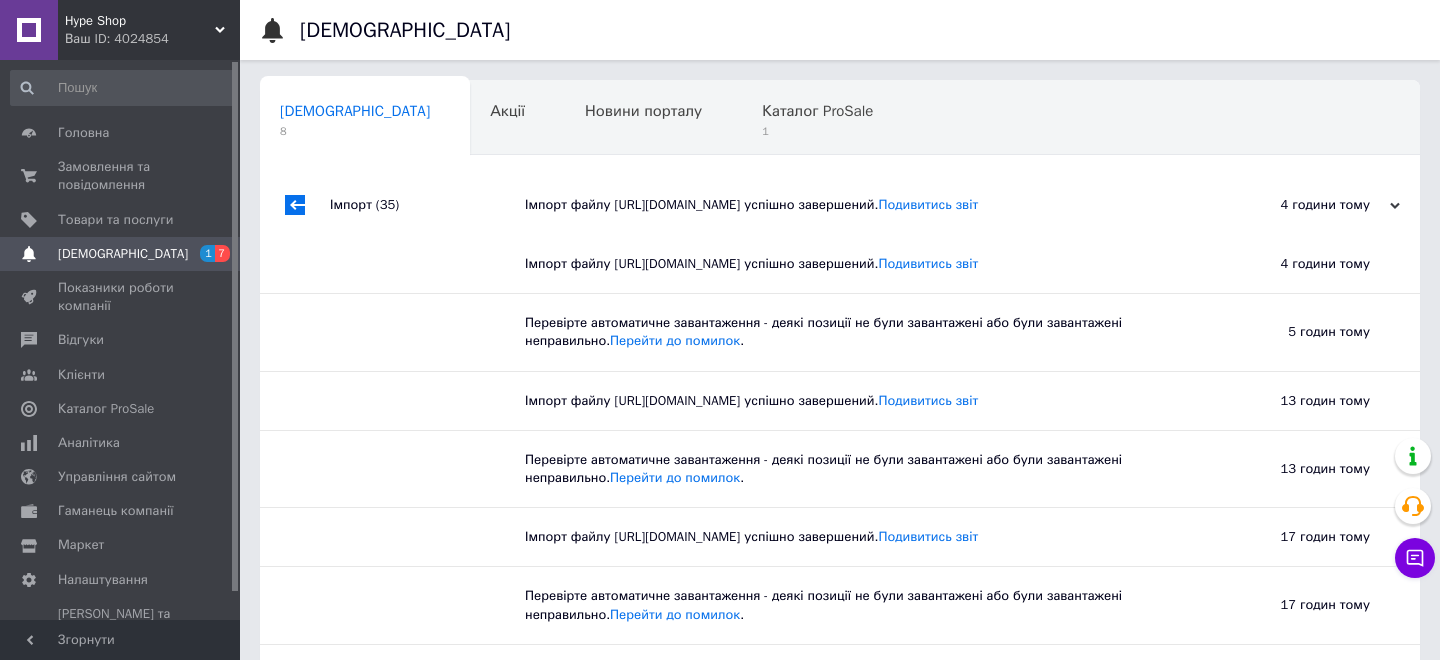 click on "Імпорт   (35)" at bounding box center [427, 205] 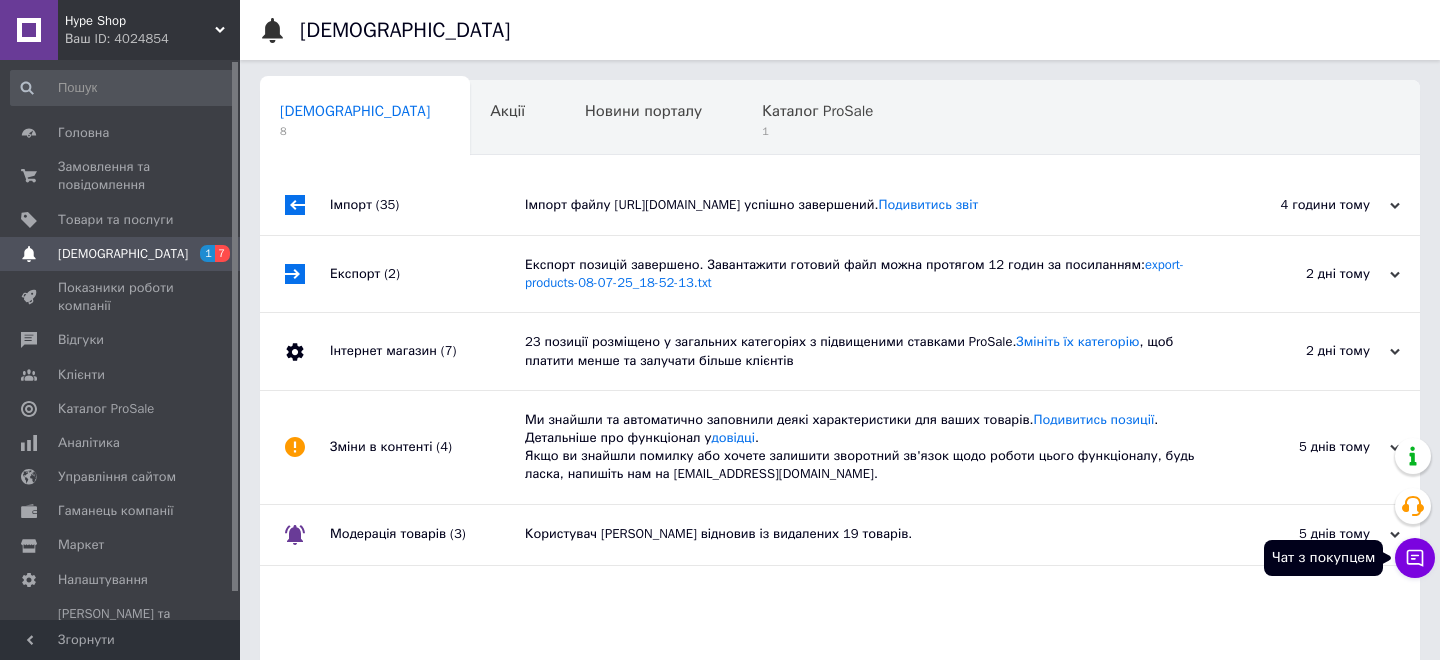 click on "Чат з покупцем" at bounding box center [1415, 558] 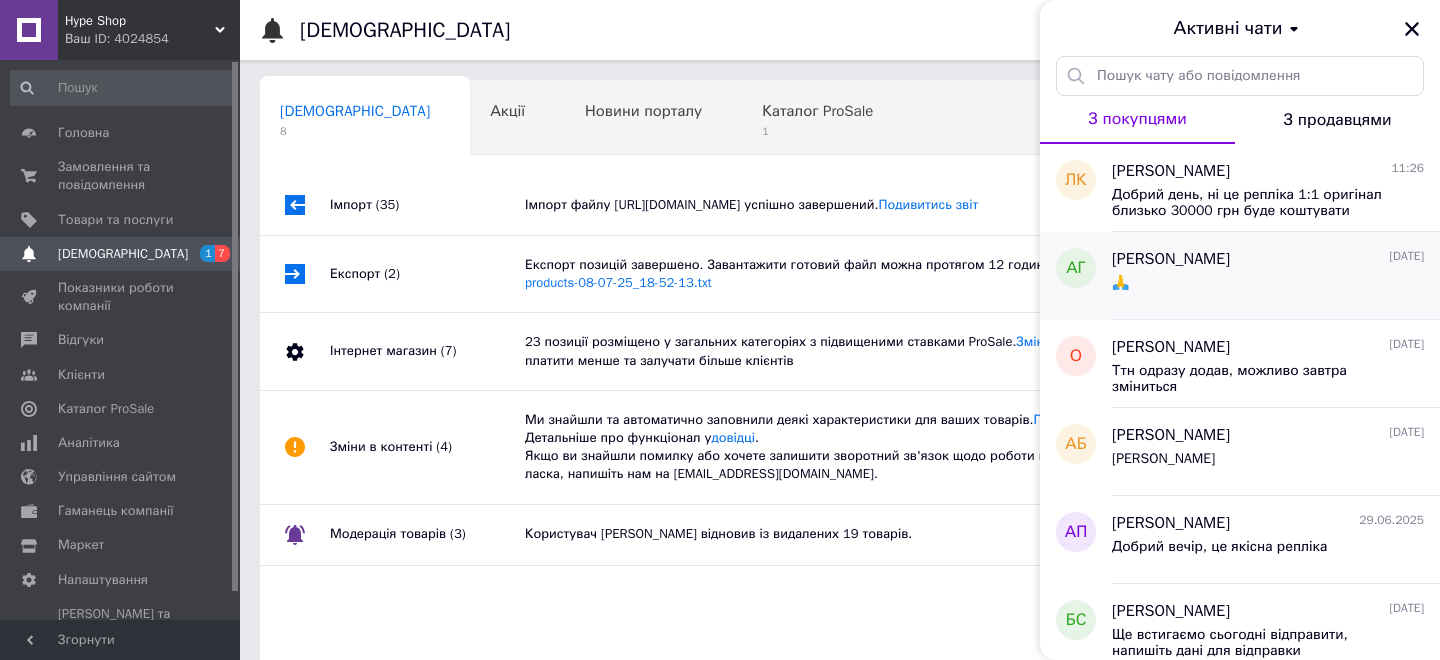 click on "[PERSON_NAME]" at bounding box center [1171, 259] 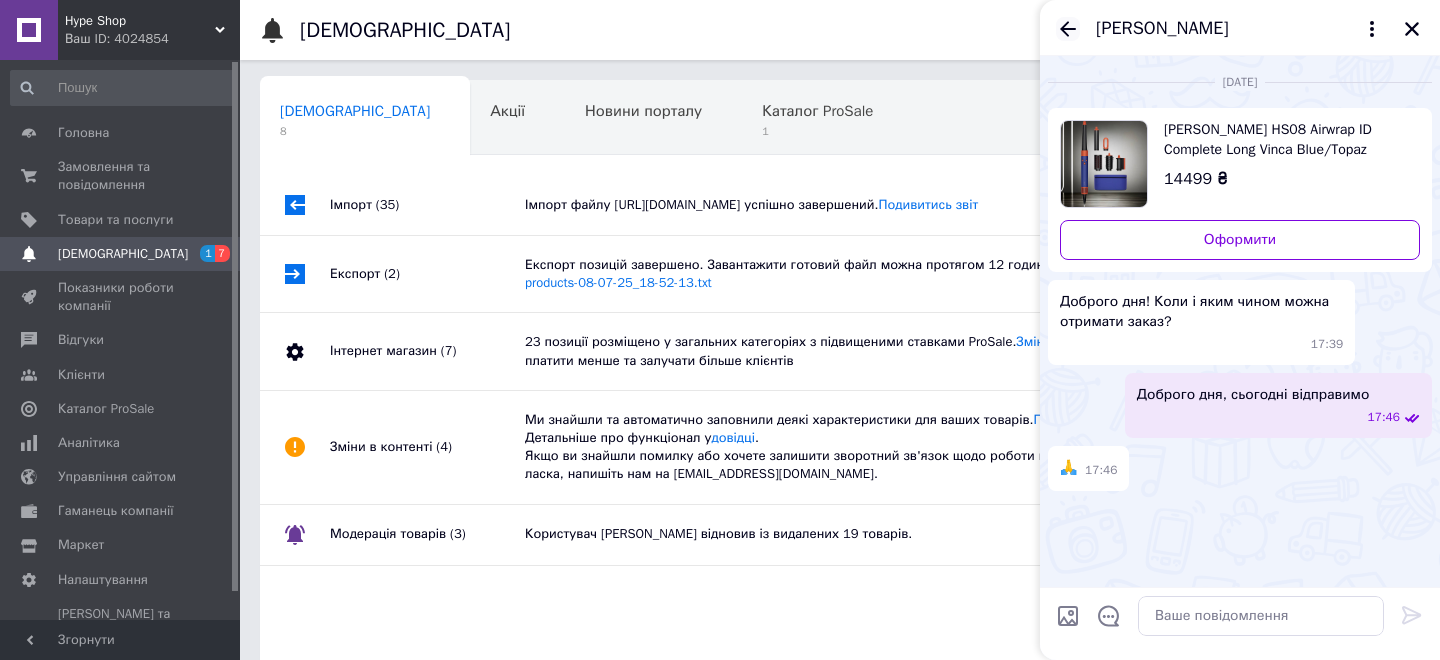 click 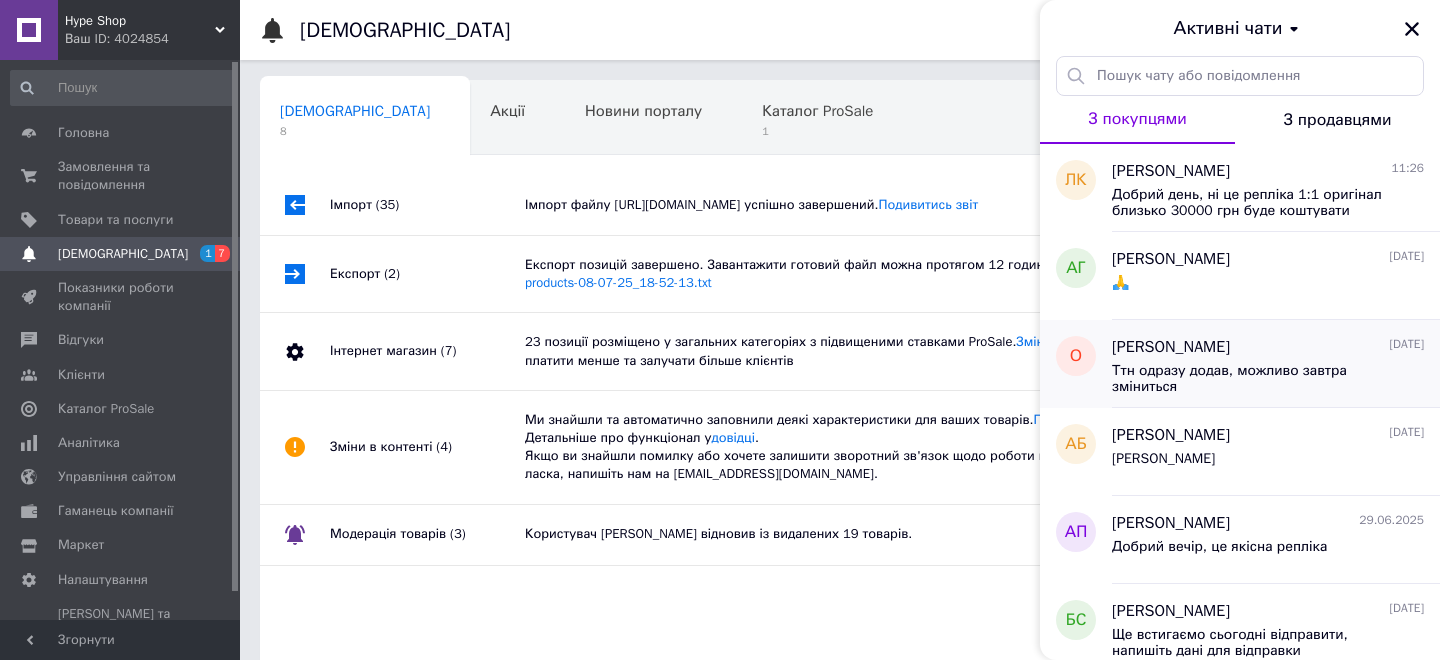 click on "[PERSON_NAME] [DATE]" at bounding box center [1268, 347] 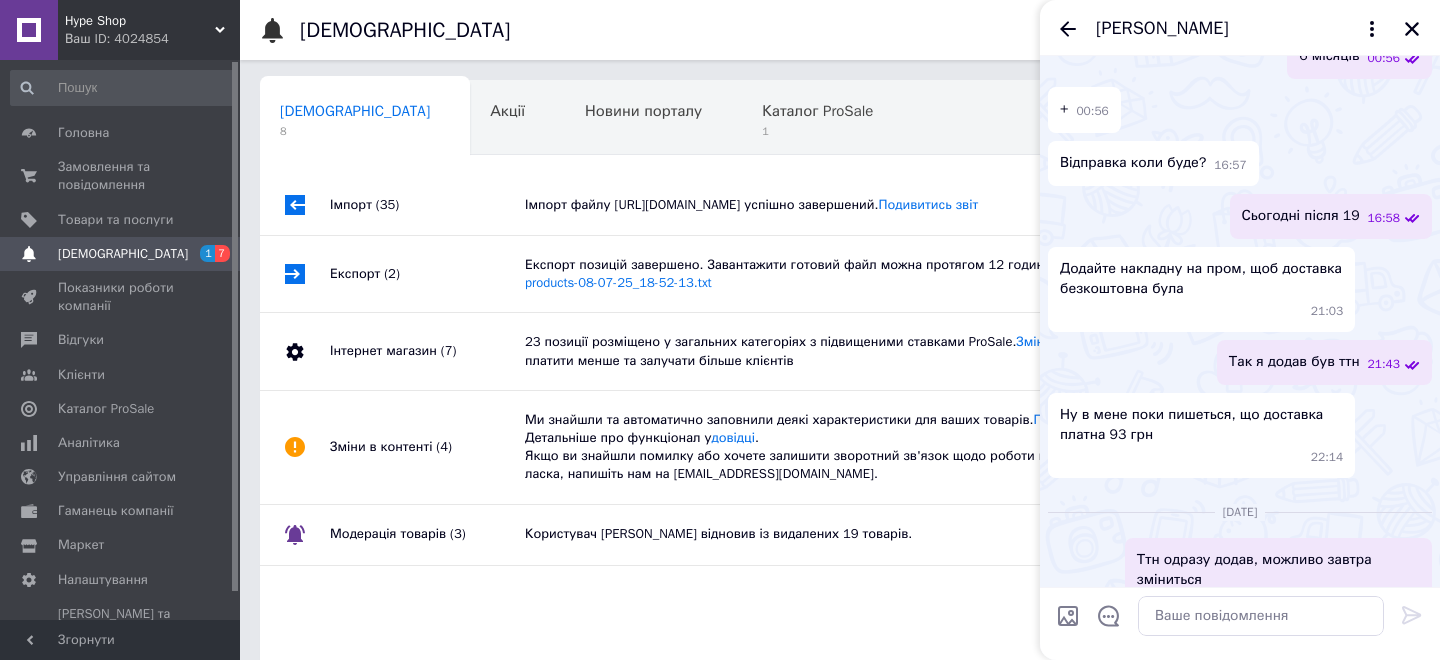 scroll, scrollTop: 660, scrollLeft: 0, axis: vertical 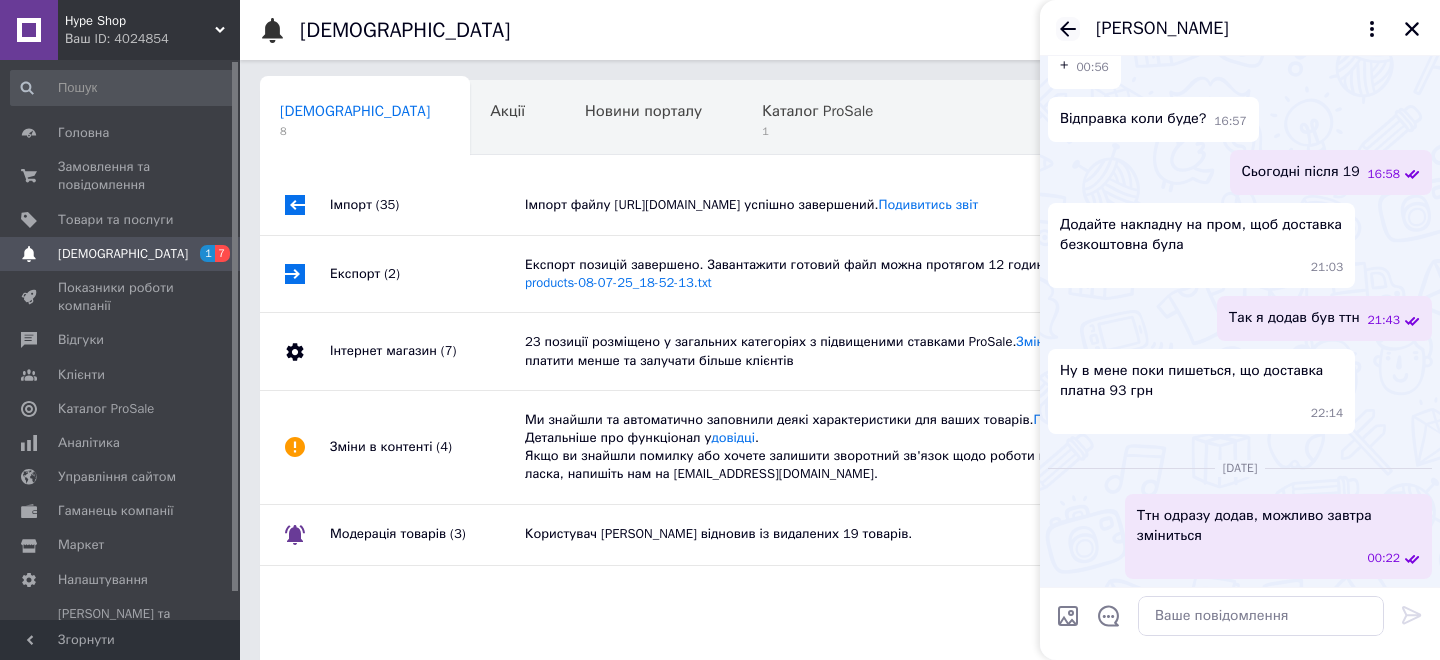 click 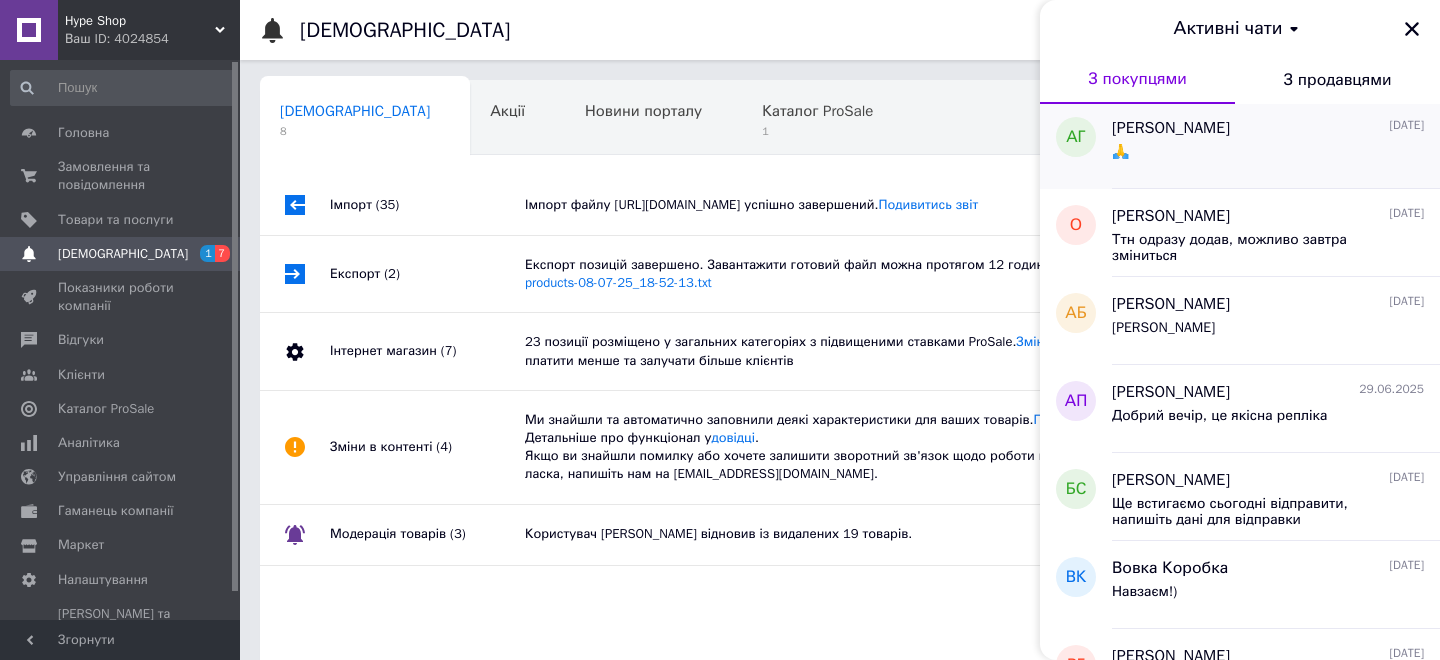 scroll, scrollTop: 92, scrollLeft: 0, axis: vertical 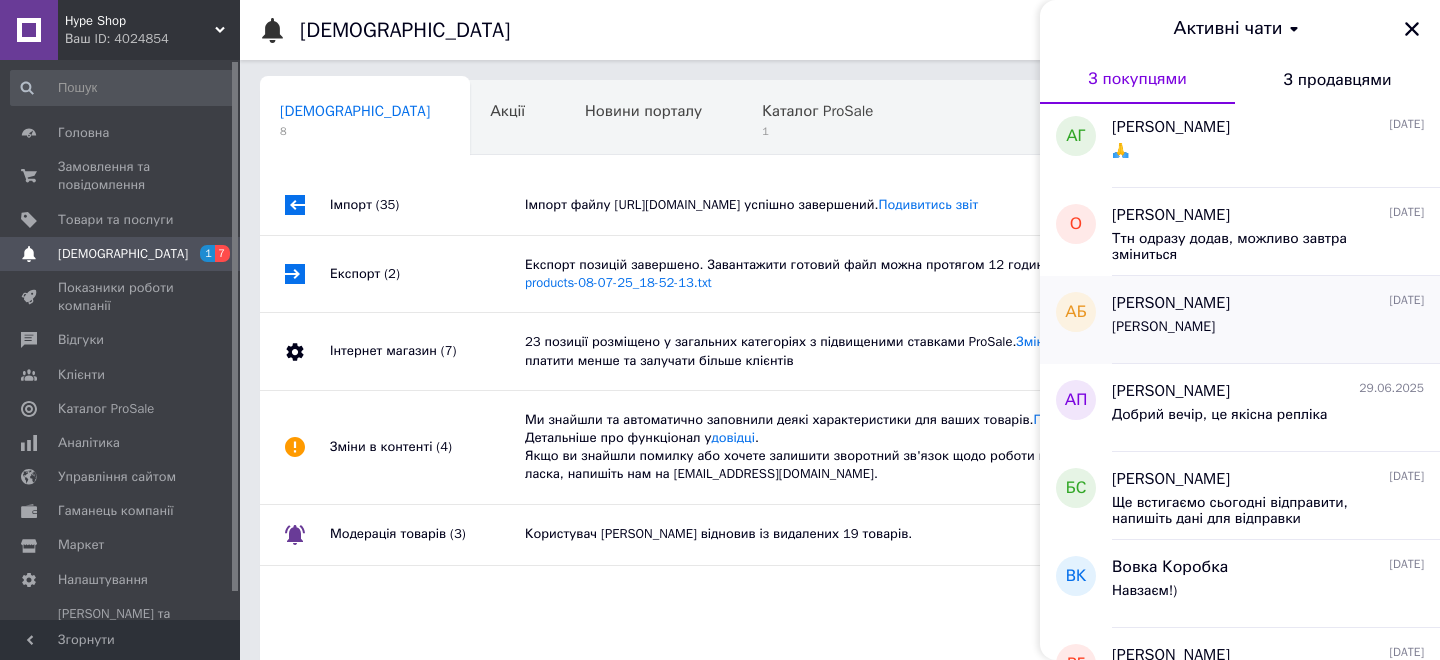 click on "[PERSON_NAME]" at bounding box center [1171, 303] 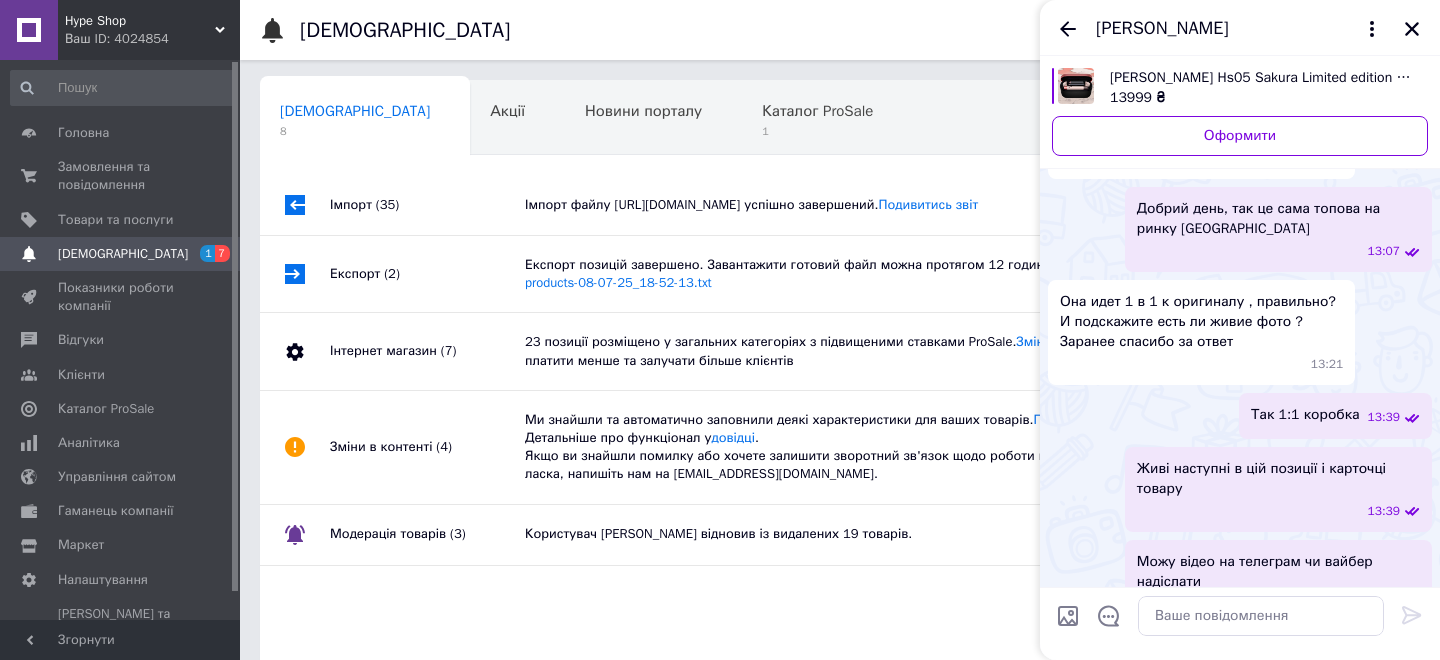 scroll, scrollTop: 0, scrollLeft: 0, axis: both 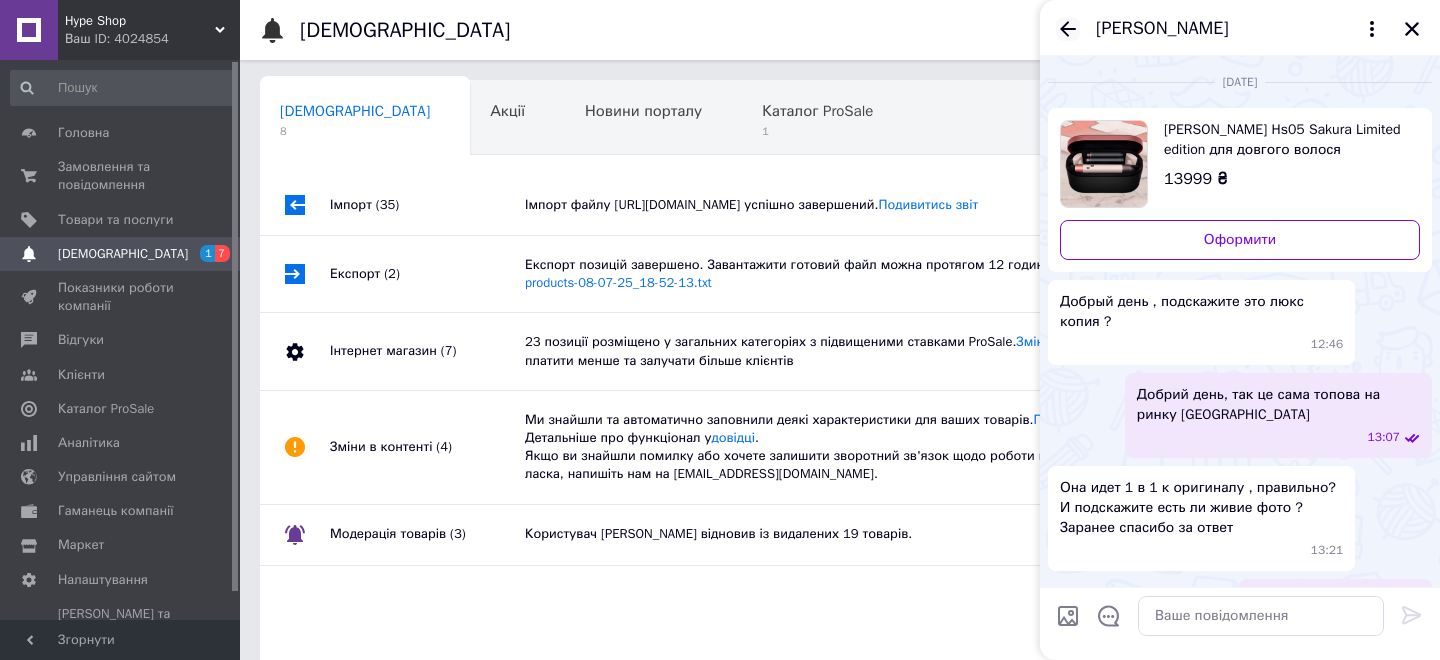 click 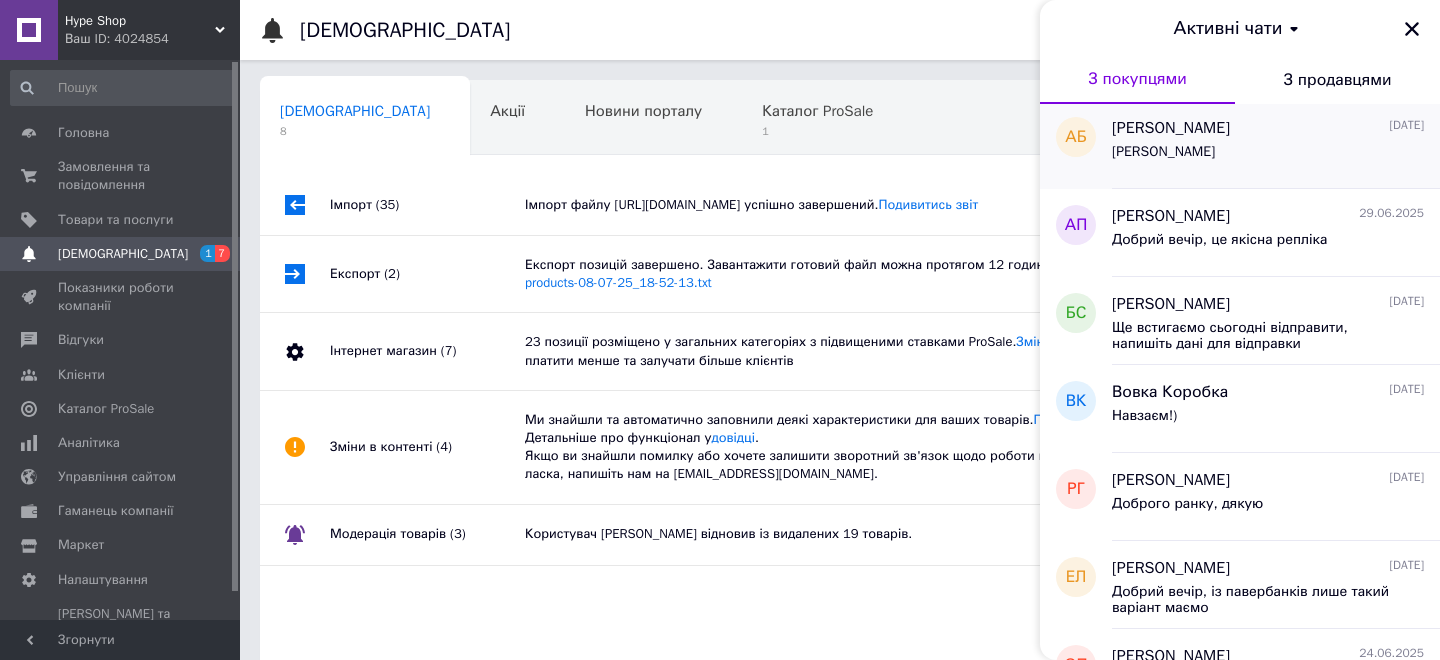 scroll, scrollTop: 269, scrollLeft: 0, axis: vertical 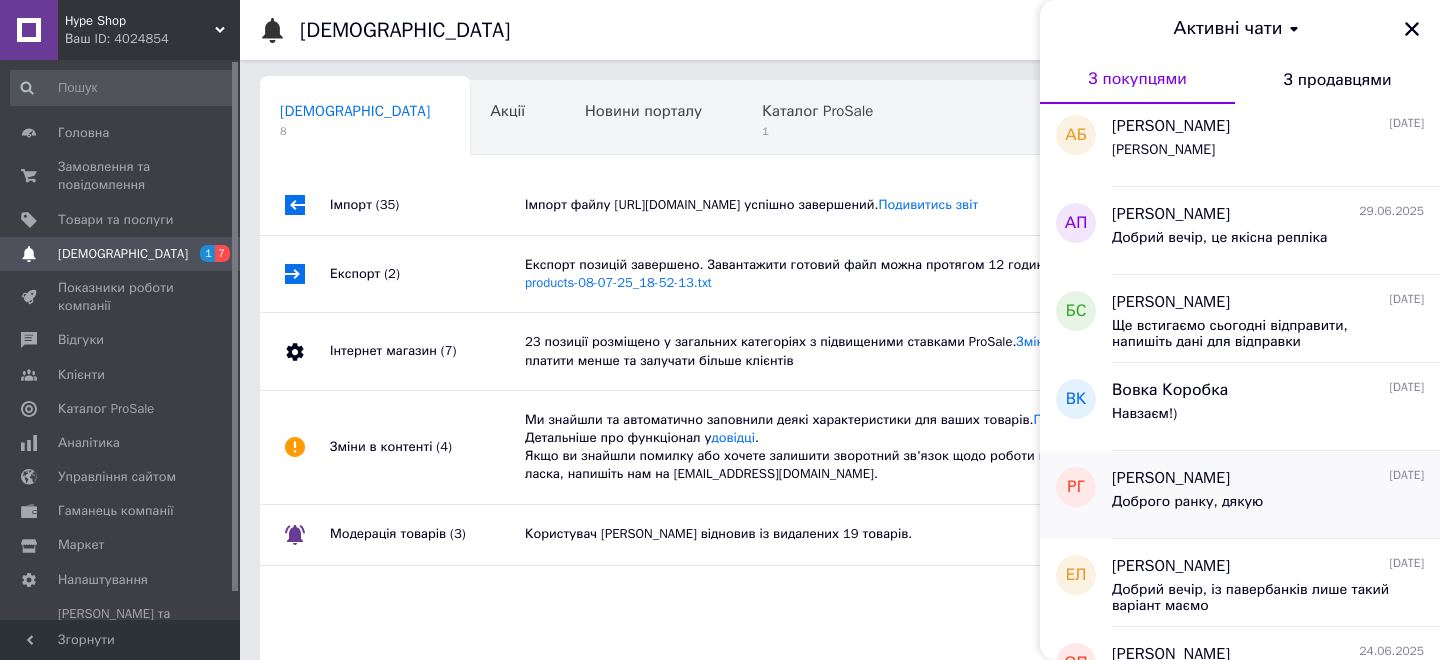 click on "[PERSON_NAME] [DATE] Доброго ранку, дякую" at bounding box center (1276, 495) 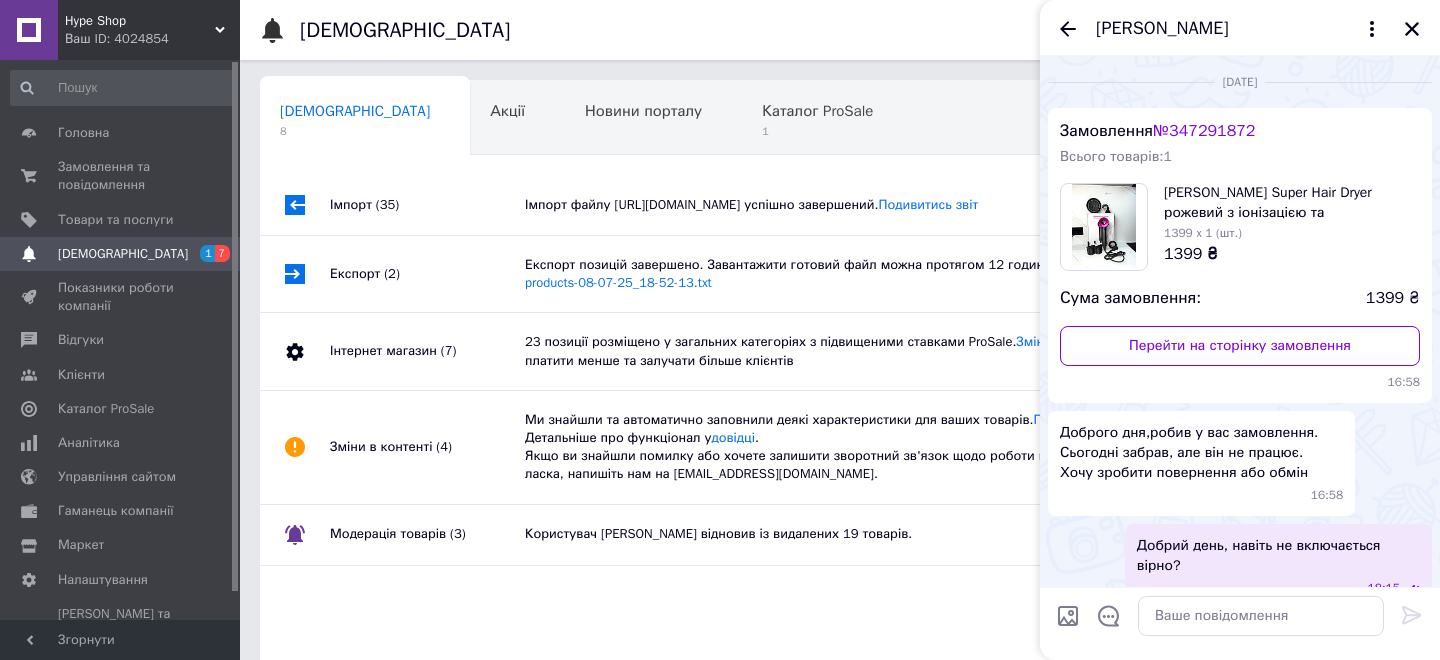 scroll, scrollTop: 1874, scrollLeft: 0, axis: vertical 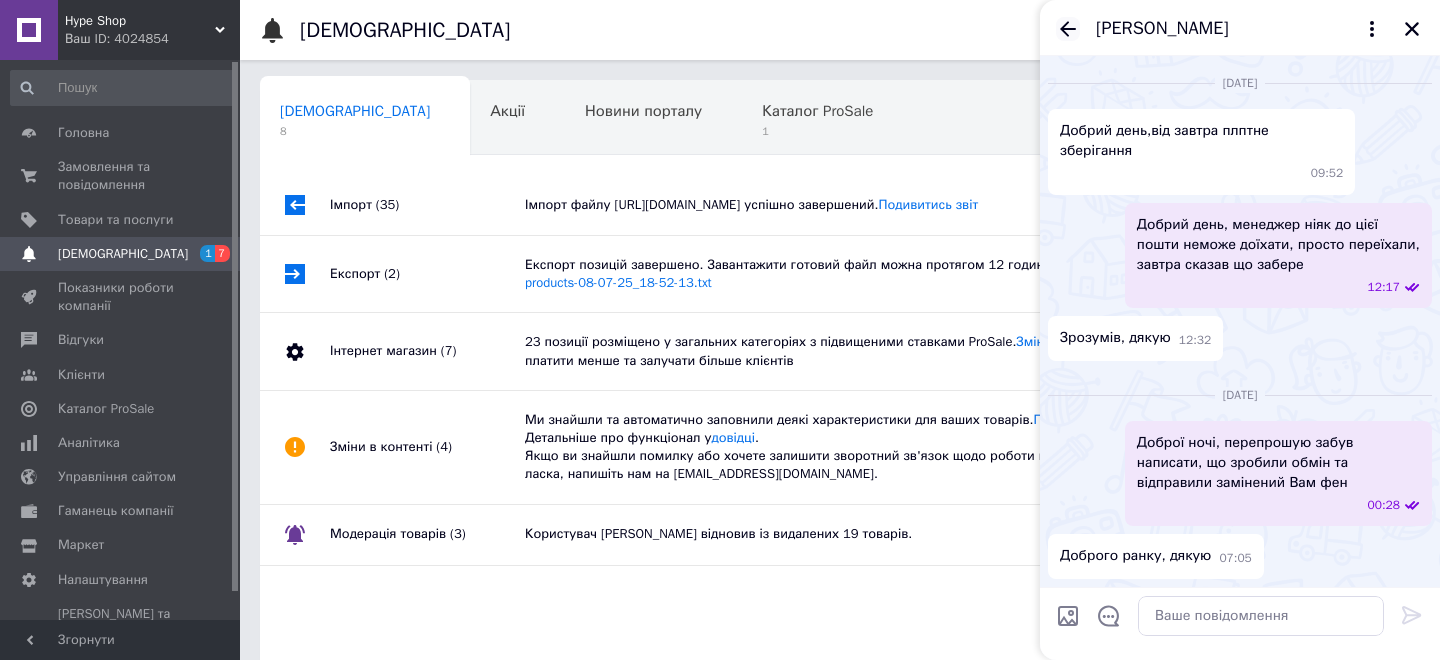 click 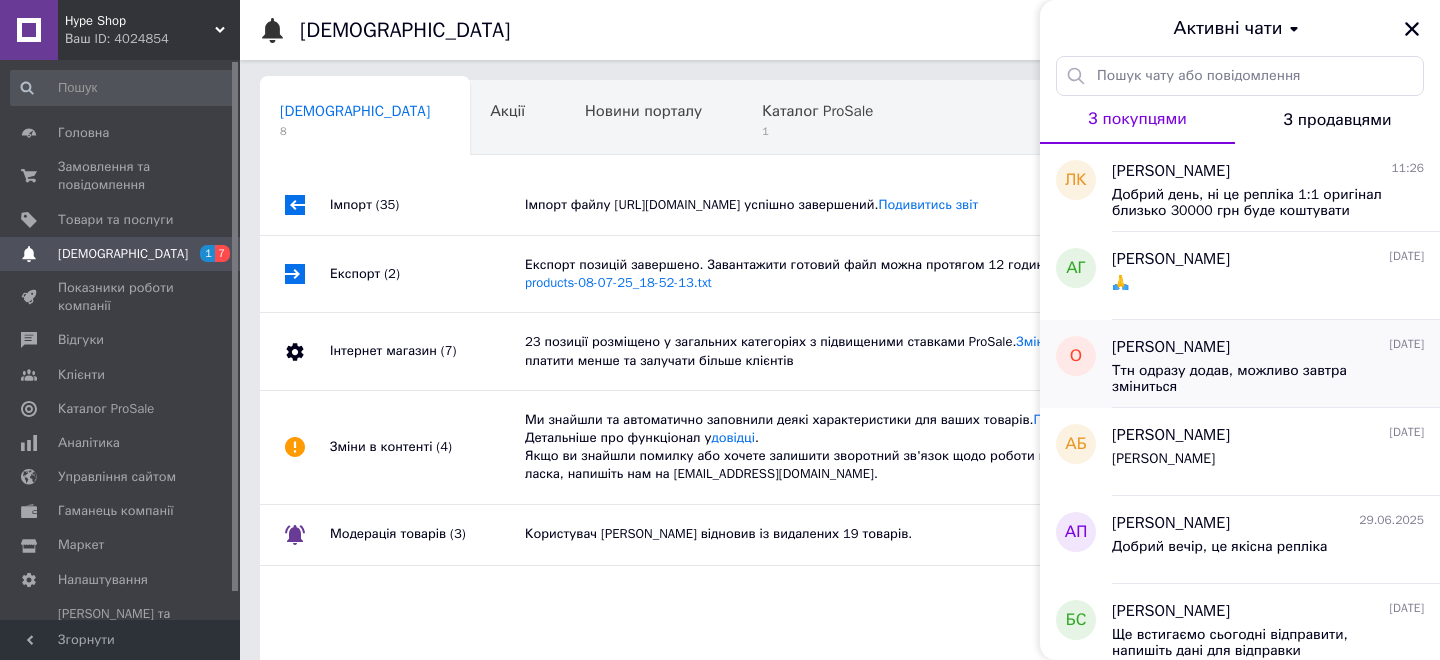 click on "Ттн одразу додав, можливо завтра зміниться" at bounding box center (1254, 379) 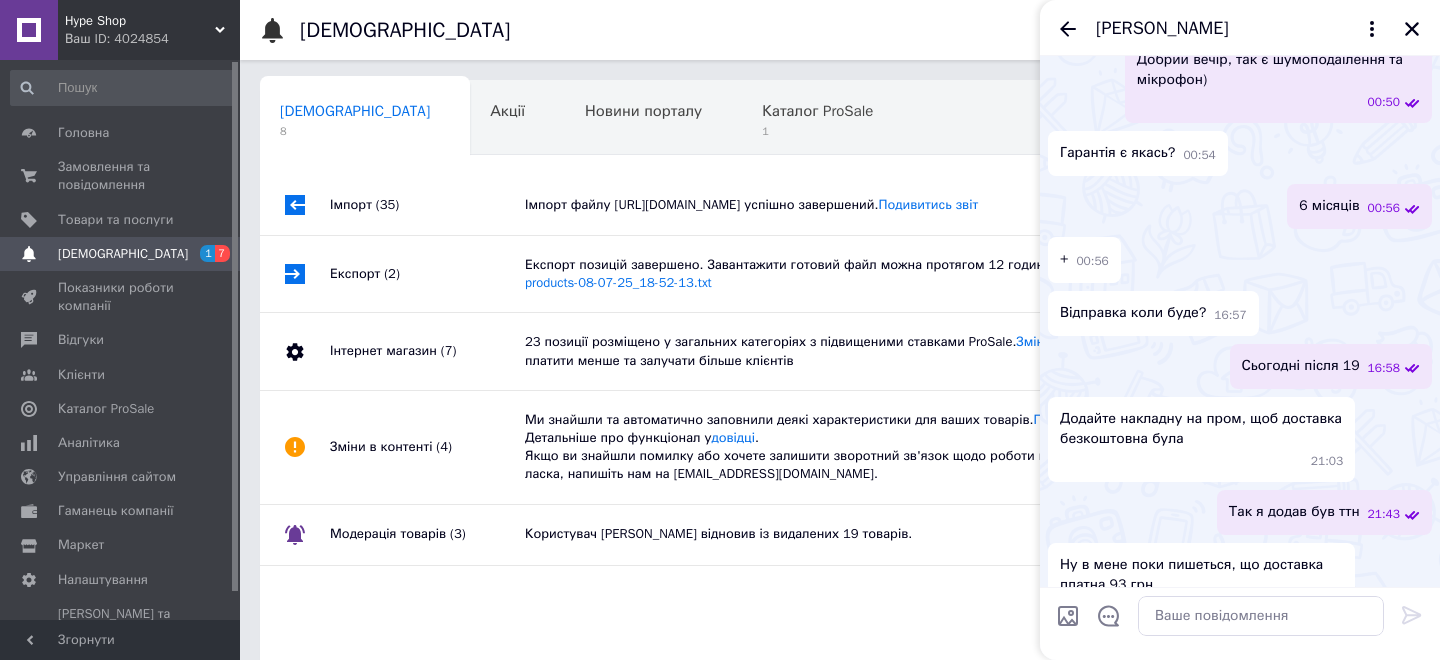 scroll, scrollTop: 452, scrollLeft: 0, axis: vertical 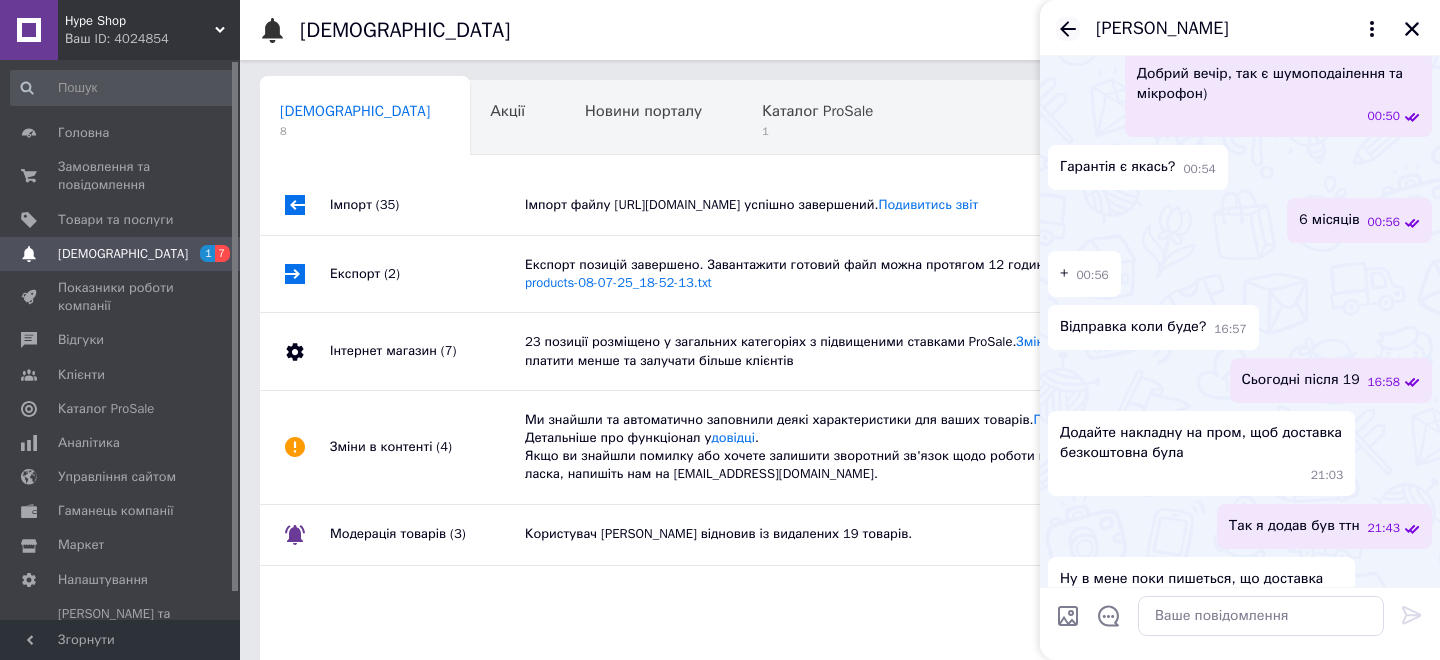 click 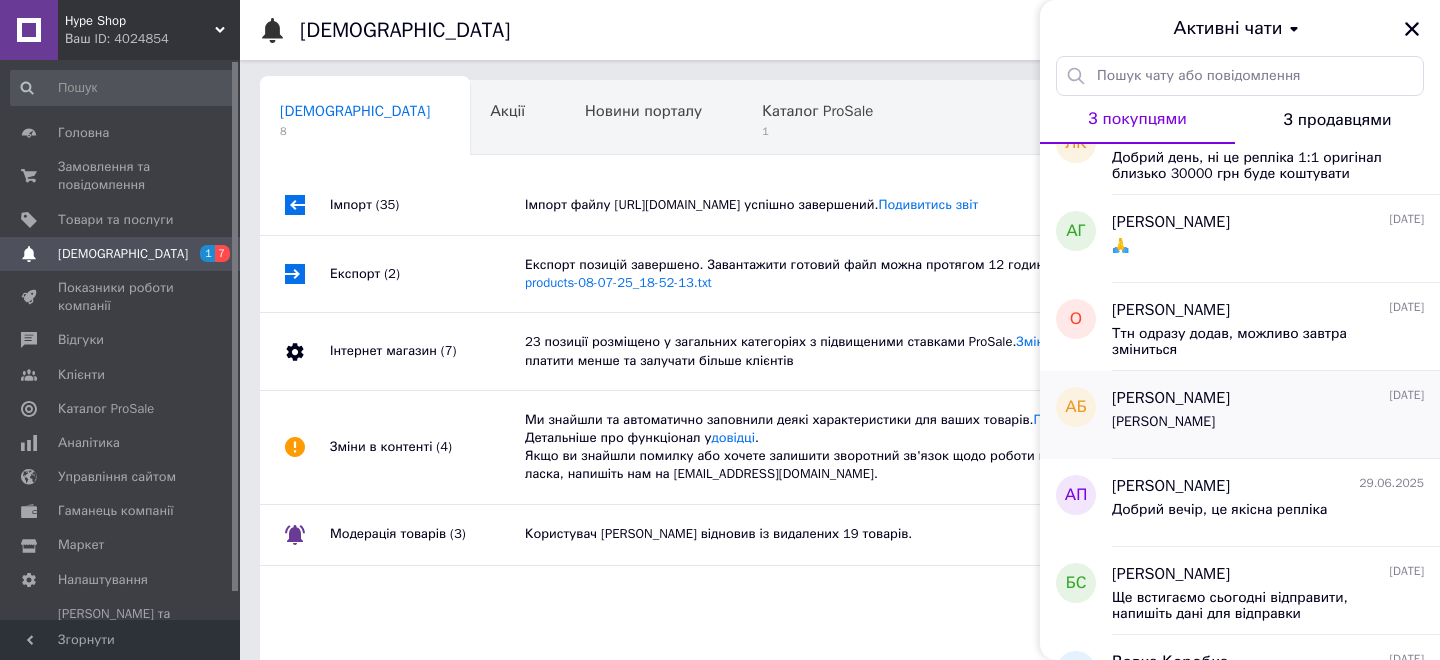 scroll, scrollTop: 50, scrollLeft: 0, axis: vertical 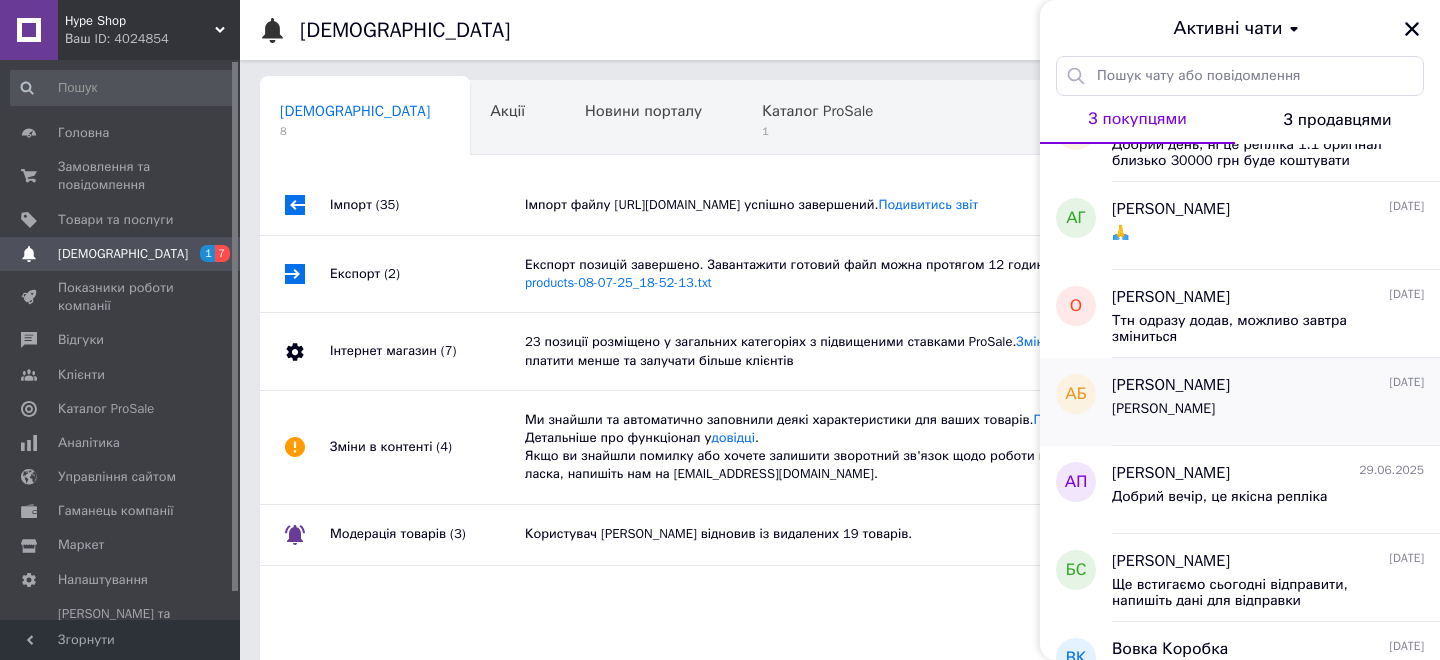 click on "[PERSON_NAME]" at bounding box center (1163, 409) 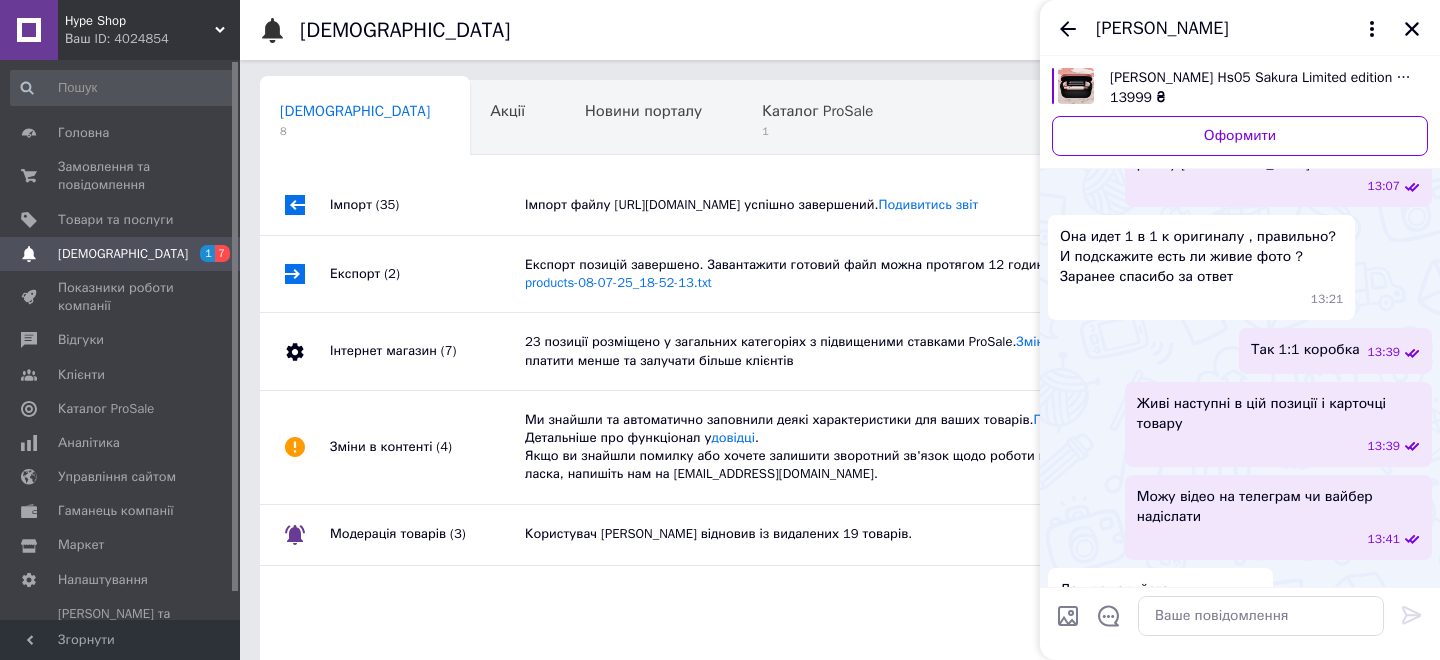 scroll, scrollTop: 187, scrollLeft: 0, axis: vertical 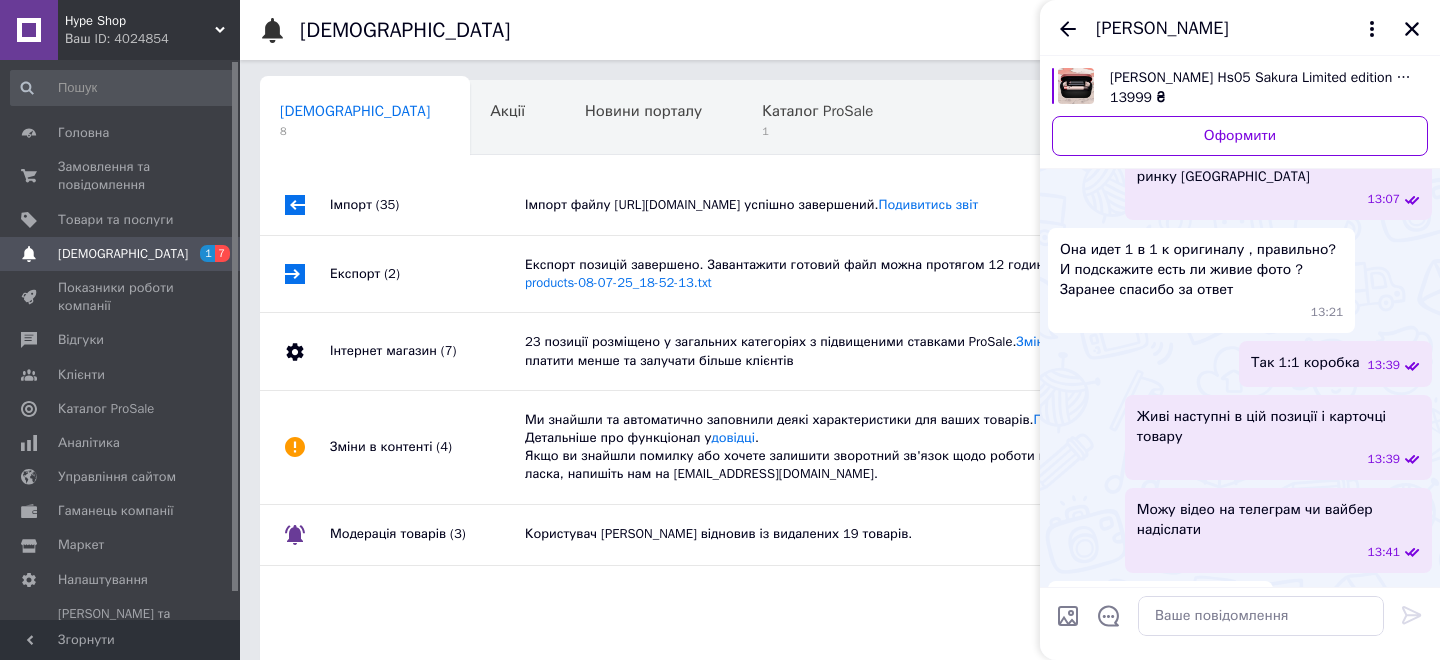 click 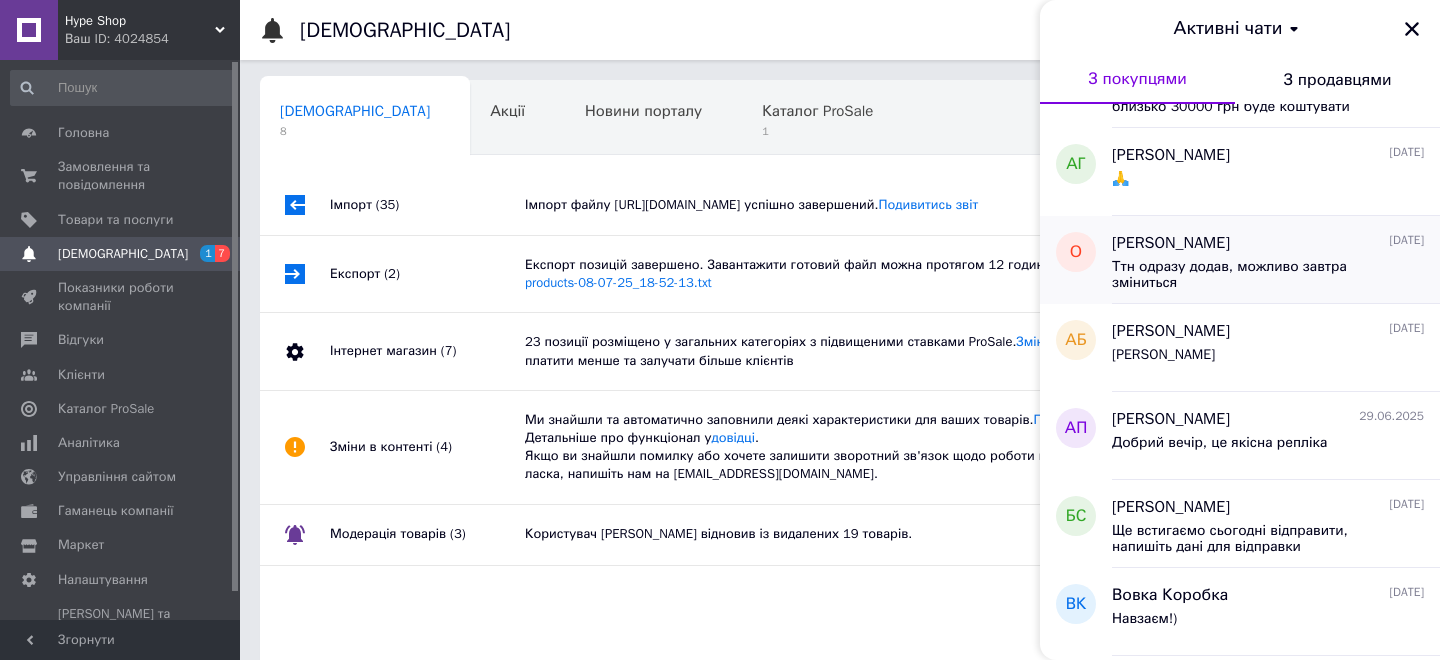scroll, scrollTop: 66, scrollLeft: 0, axis: vertical 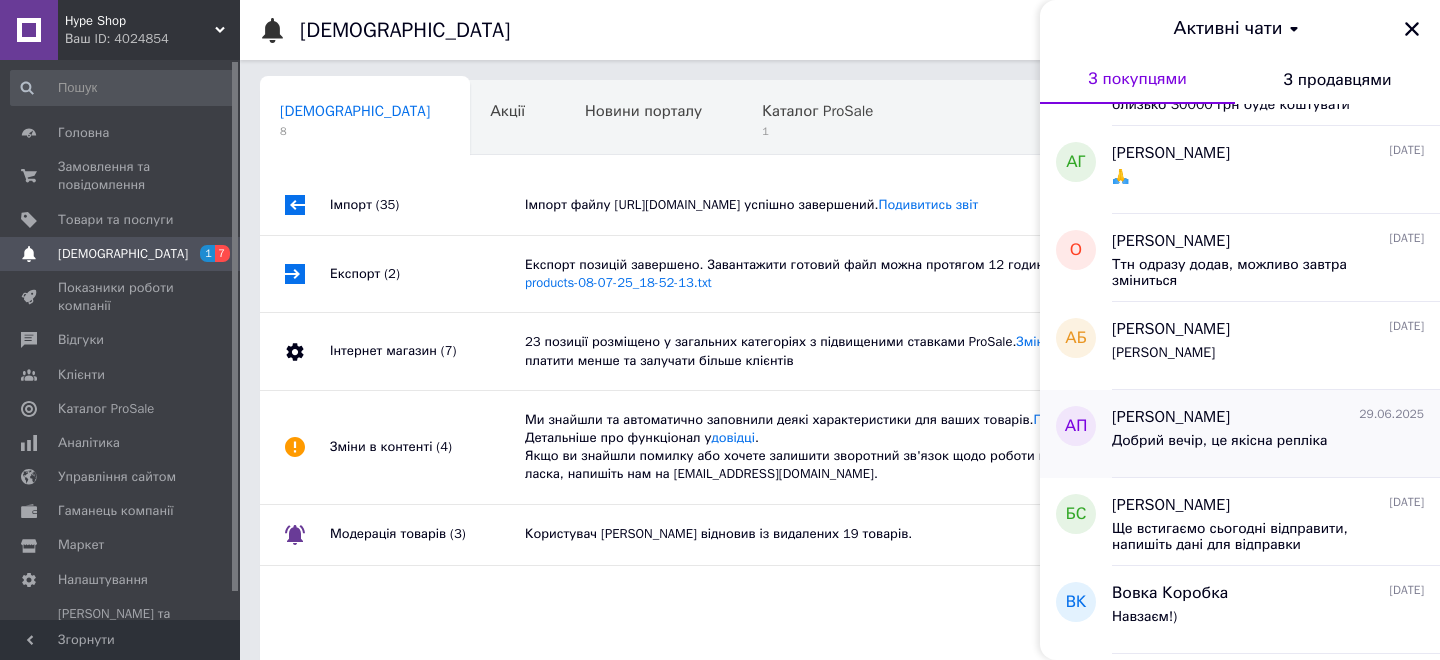 click on "Добрий вечір, це якісна репліка" at bounding box center [1268, 445] 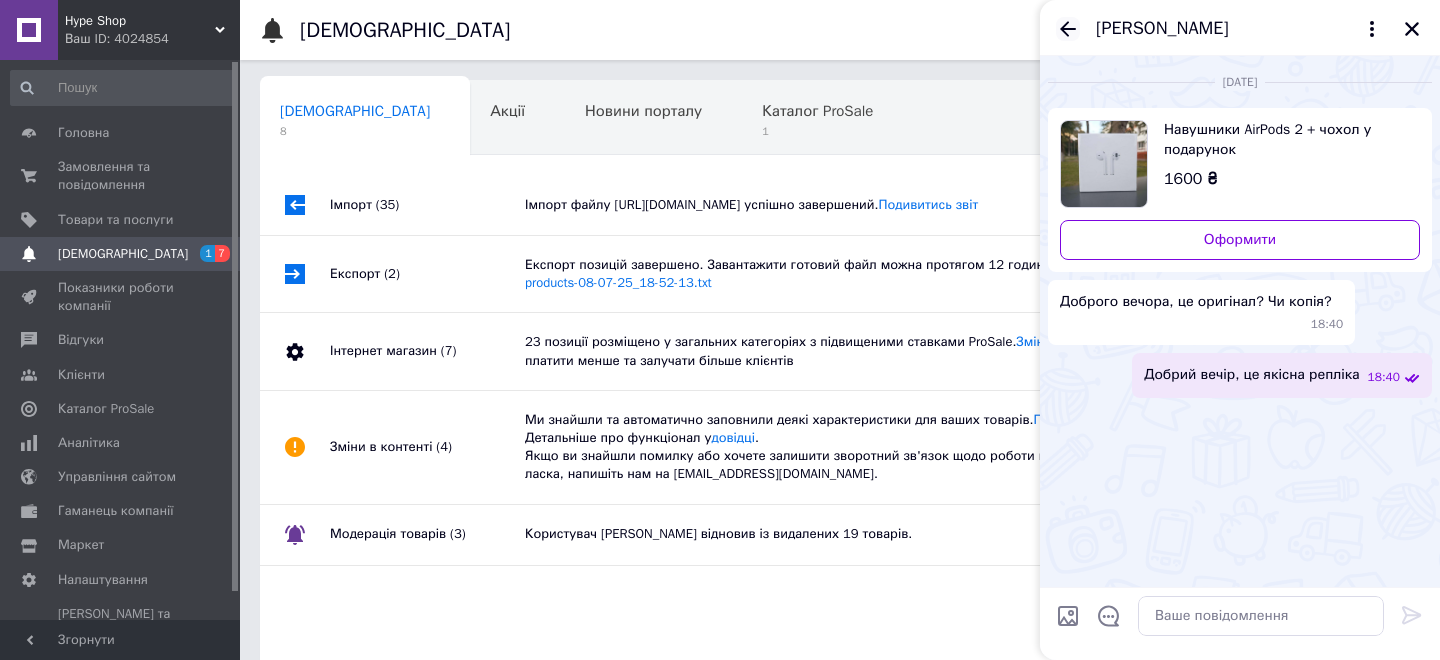 click 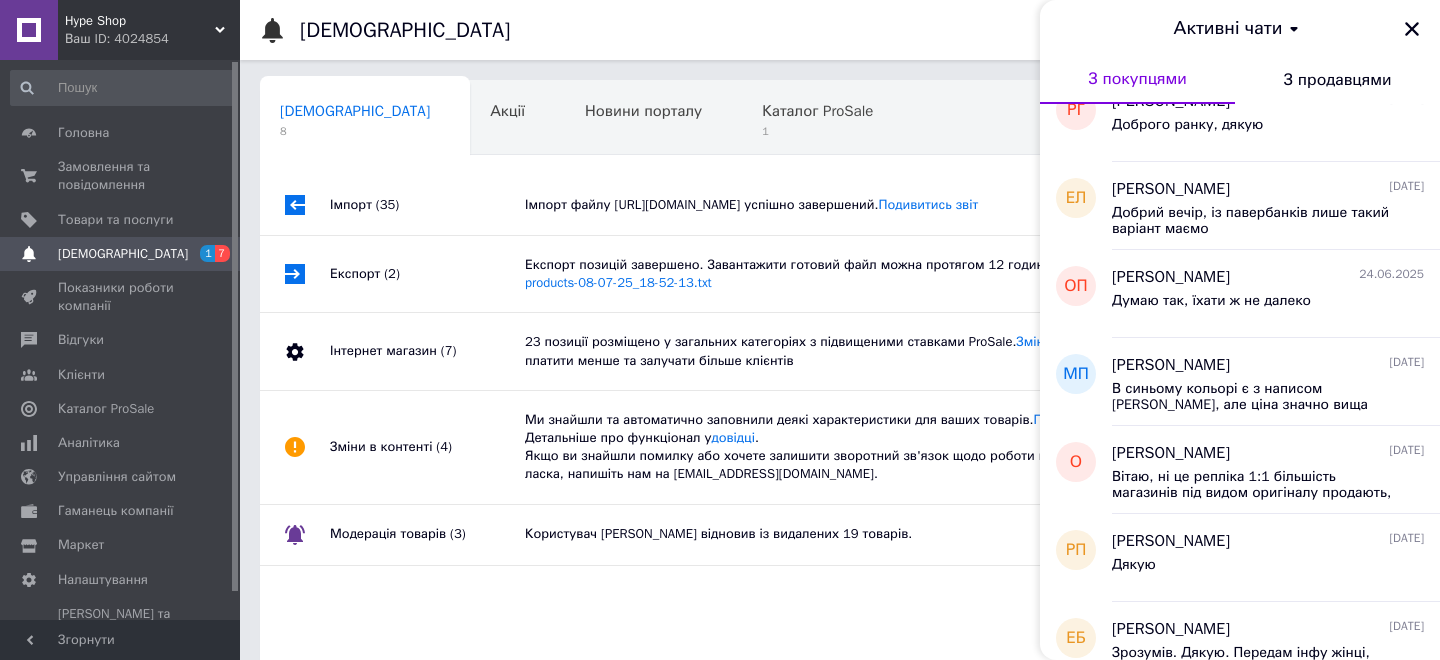 scroll, scrollTop: 640, scrollLeft: 0, axis: vertical 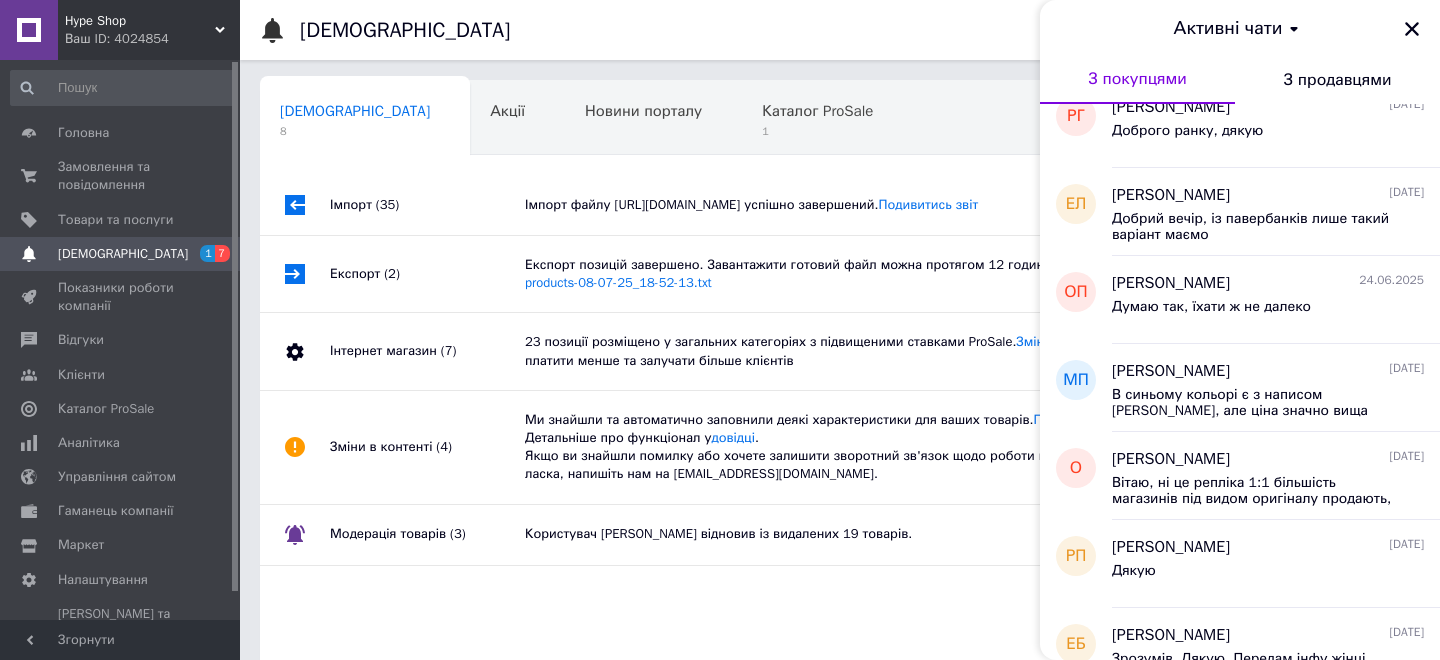click on "В синьому кольорі є з написом [PERSON_NAME], але ціна значно вища" at bounding box center (1254, 403) 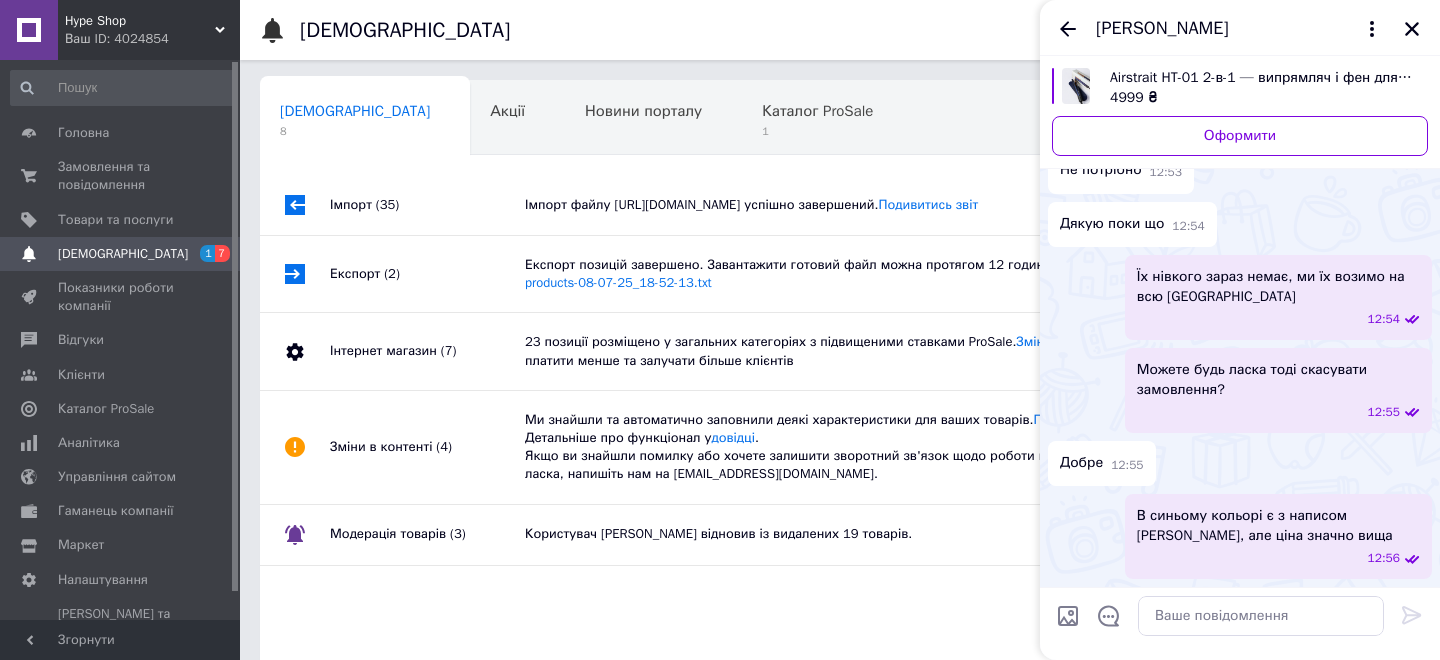 scroll, scrollTop: 956, scrollLeft: 0, axis: vertical 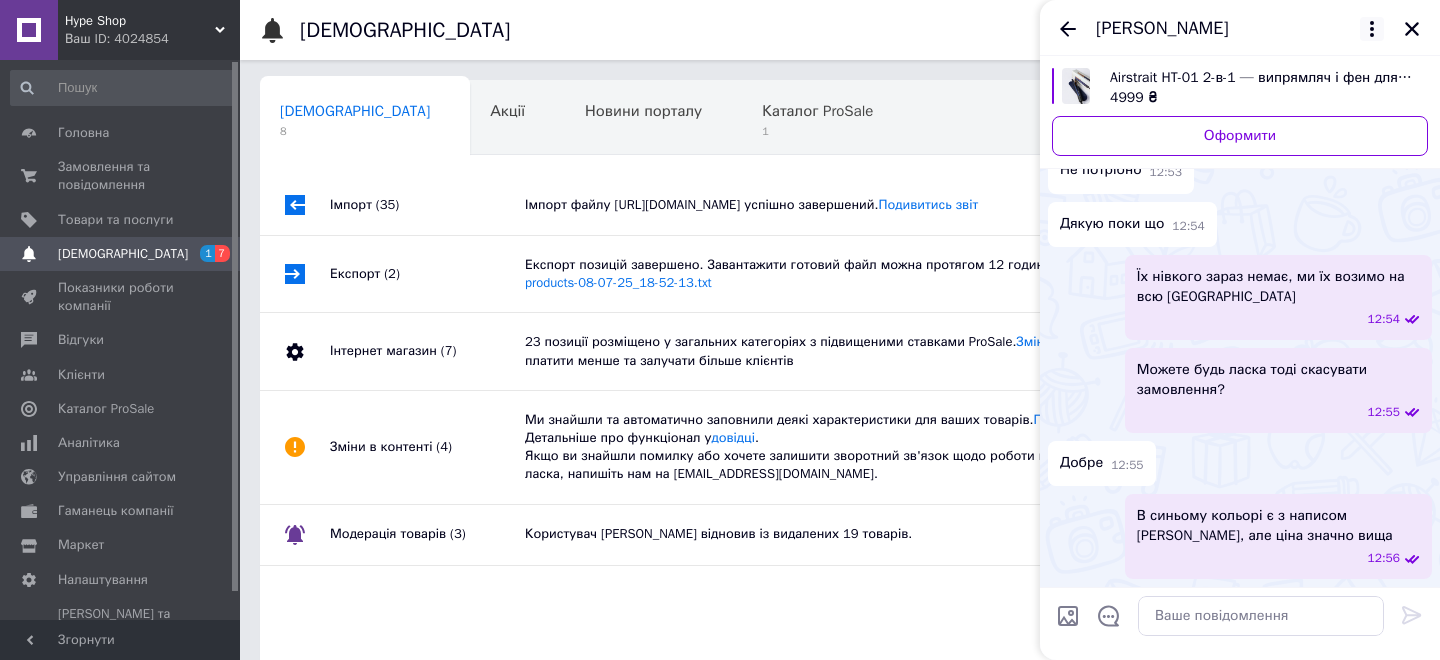 click 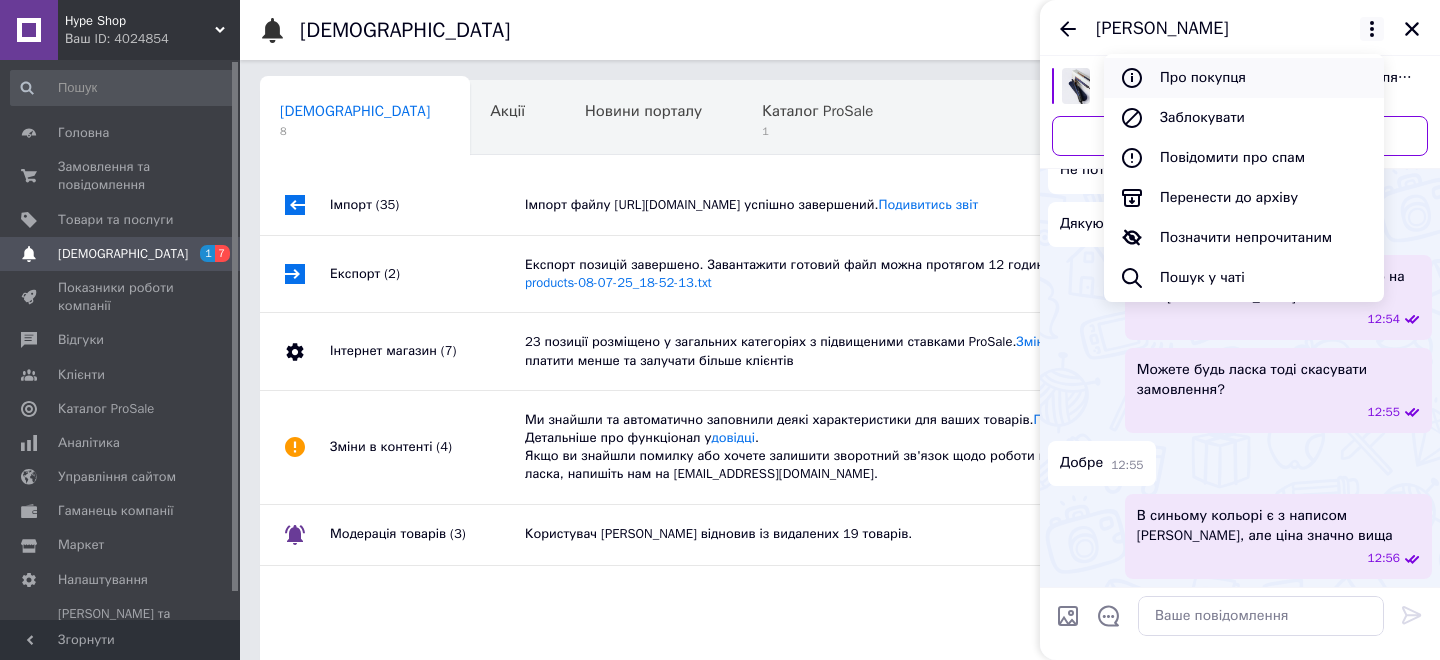 click on "Про покупця" at bounding box center [1244, 78] 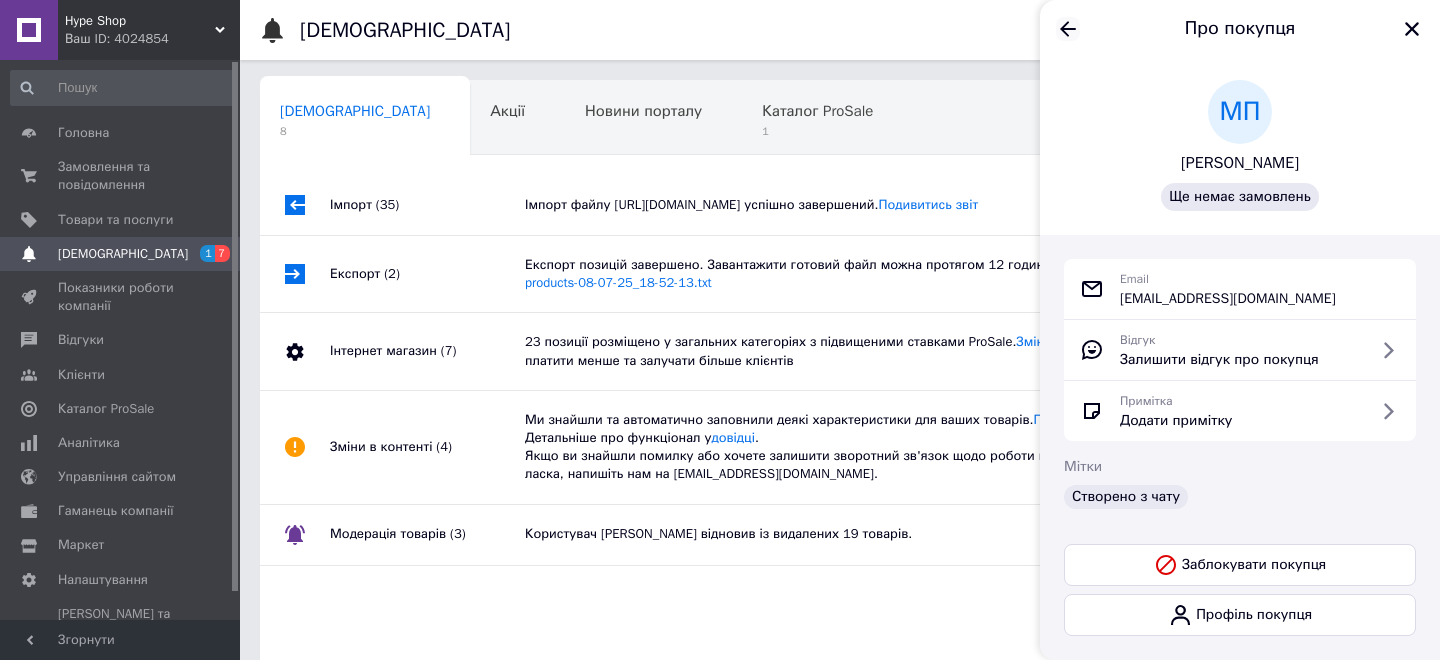 click 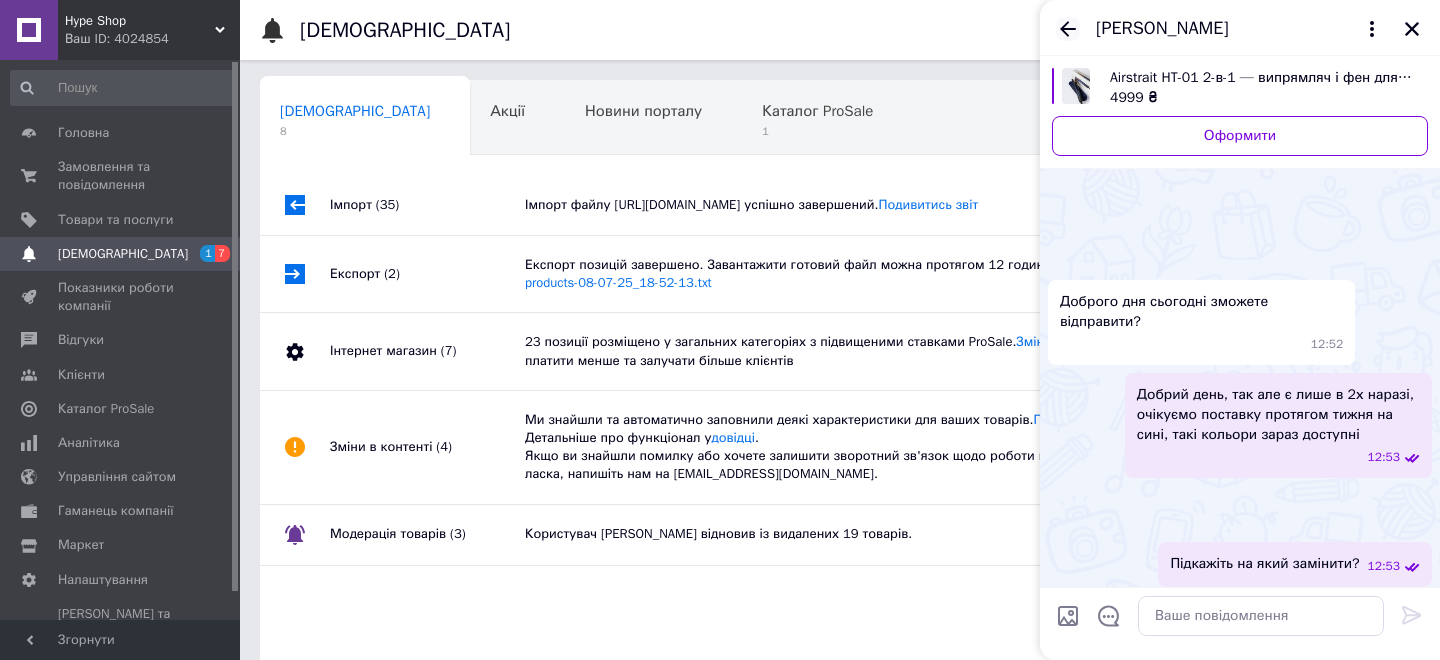 scroll, scrollTop: 1007, scrollLeft: 0, axis: vertical 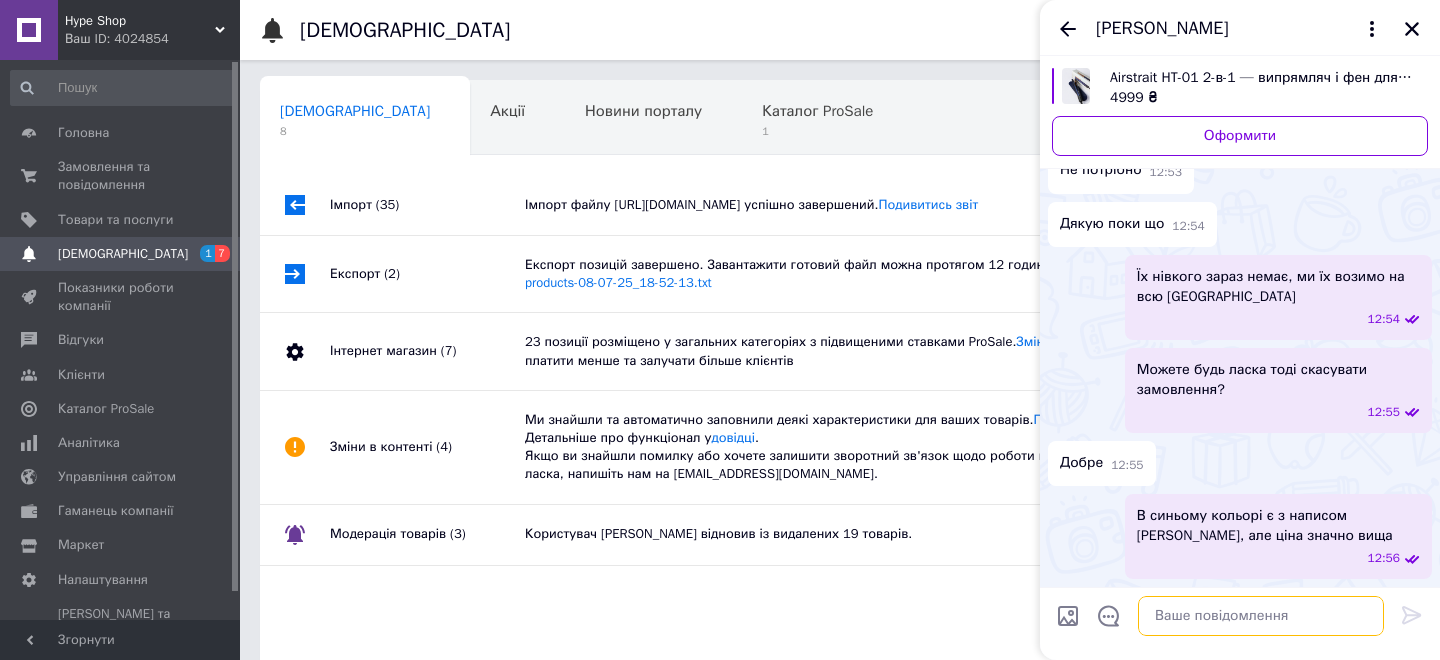 click at bounding box center (1261, 616) 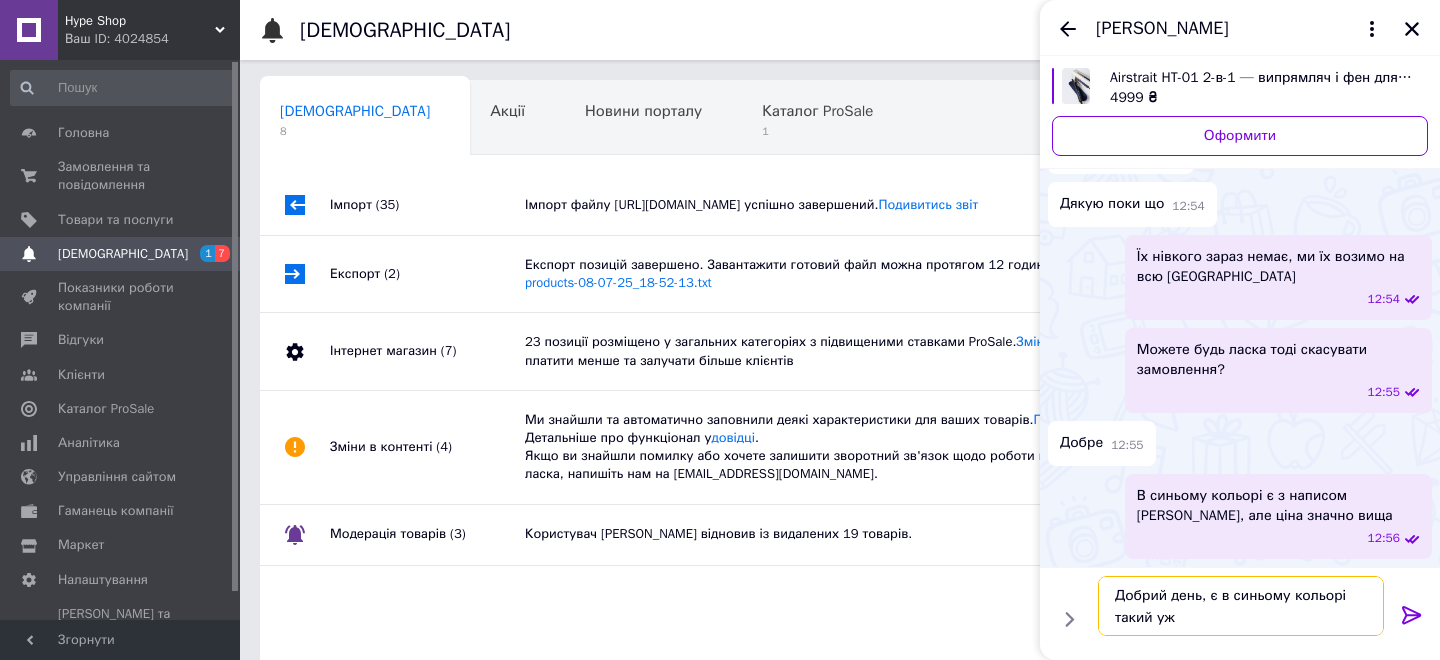 type on "Добрий день, є в синьому кольорі такий уже" 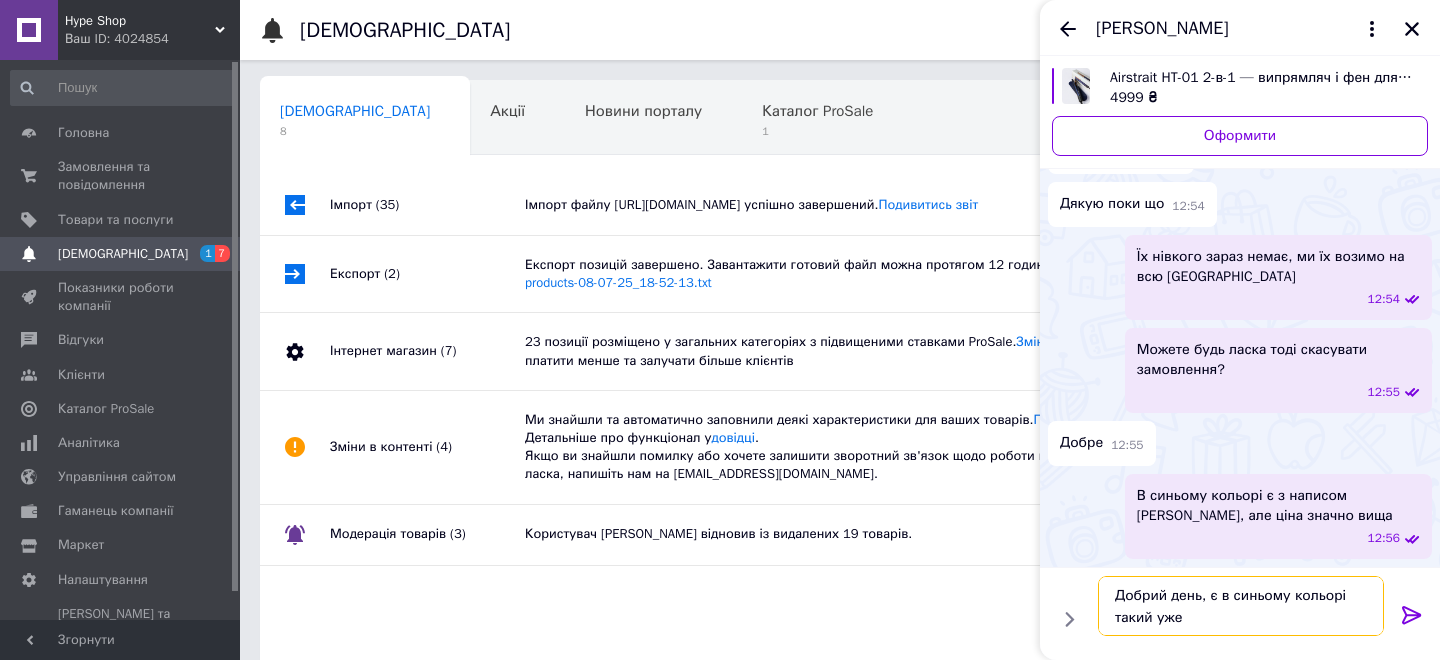 type 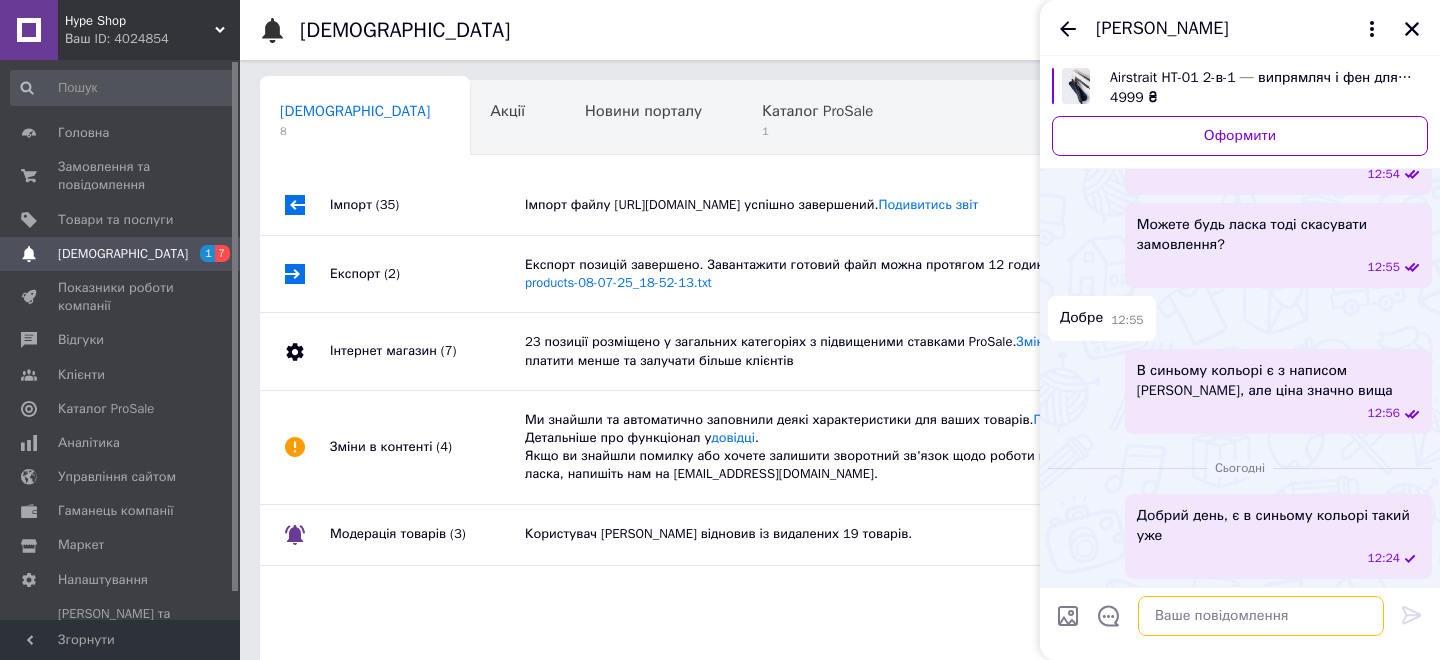 scroll, scrollTop: 1101, scrollLeft: 0, axis: vertical 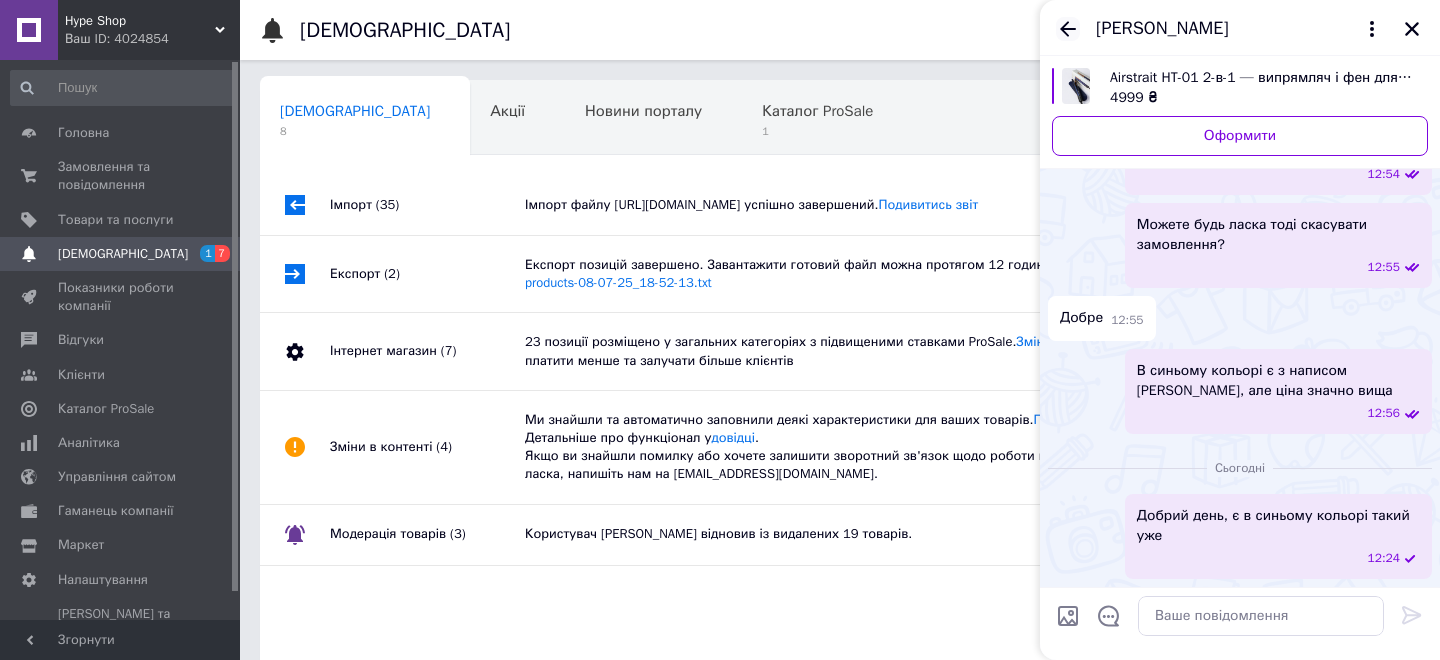 click 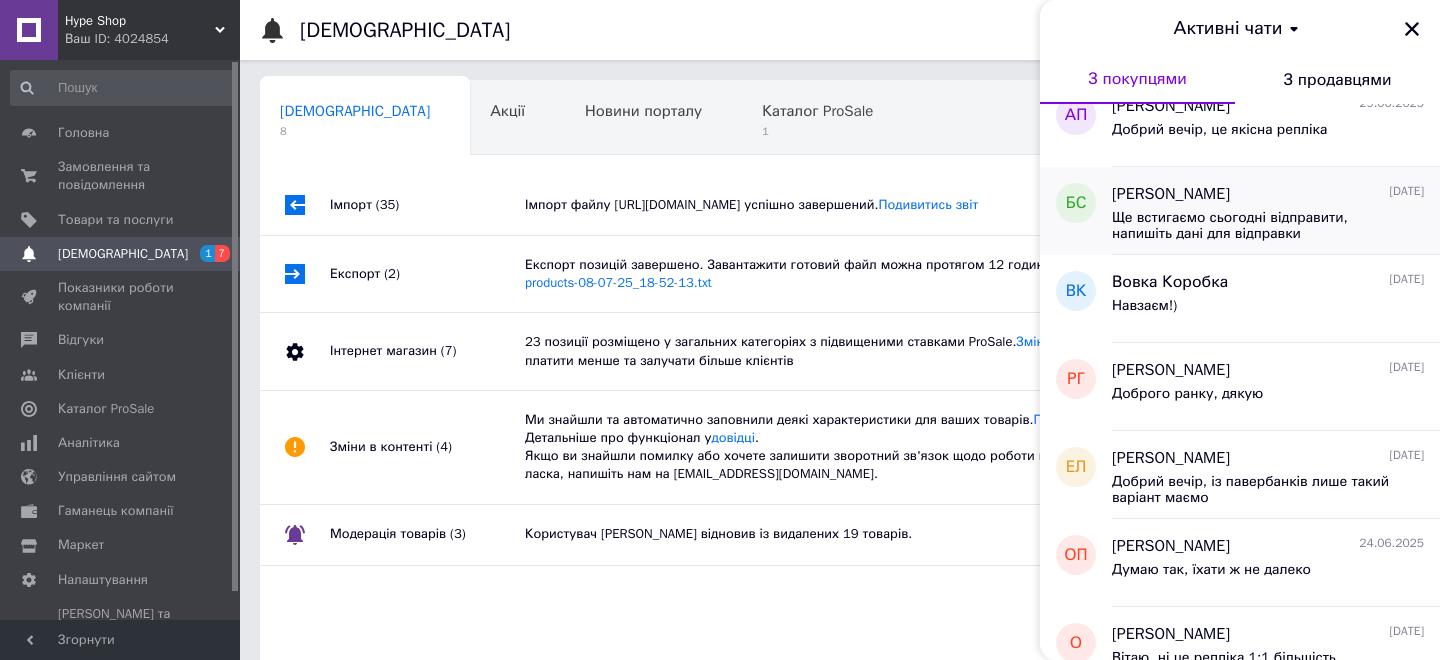 scroll, scrollTop: 0, scrollLeft: 0, axis: both 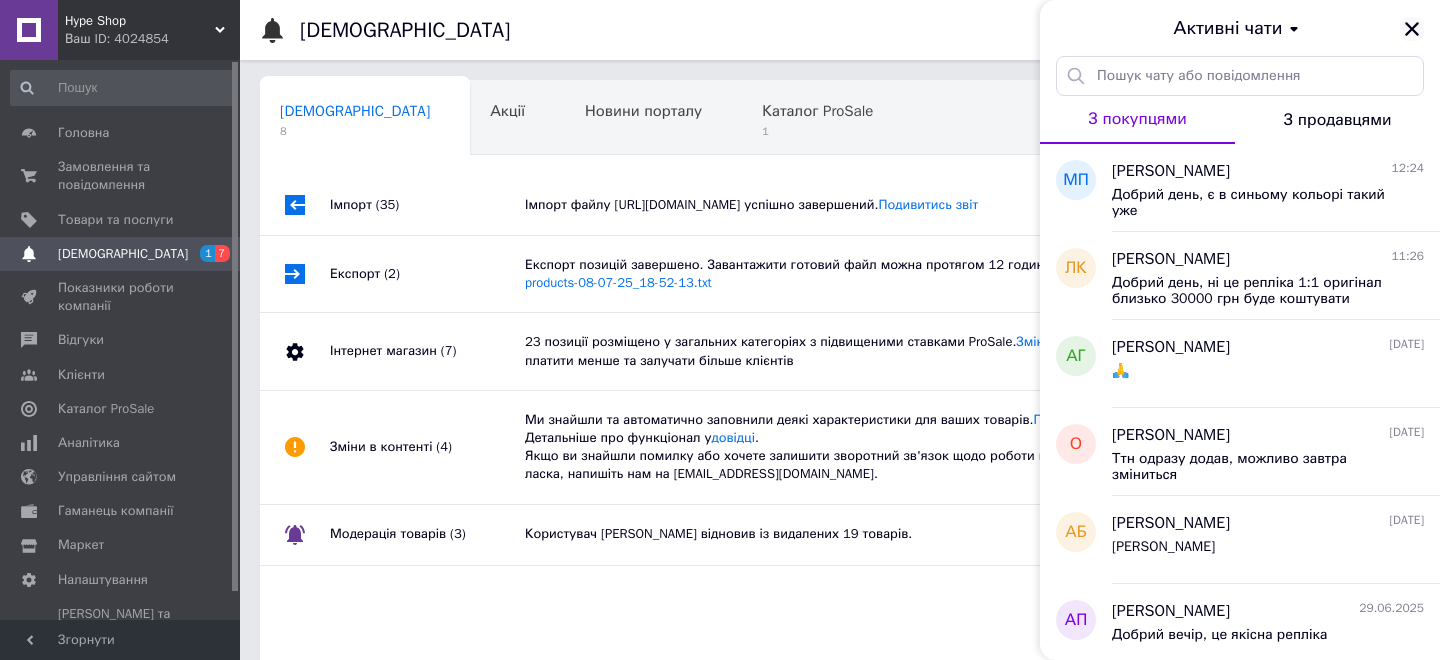 click 